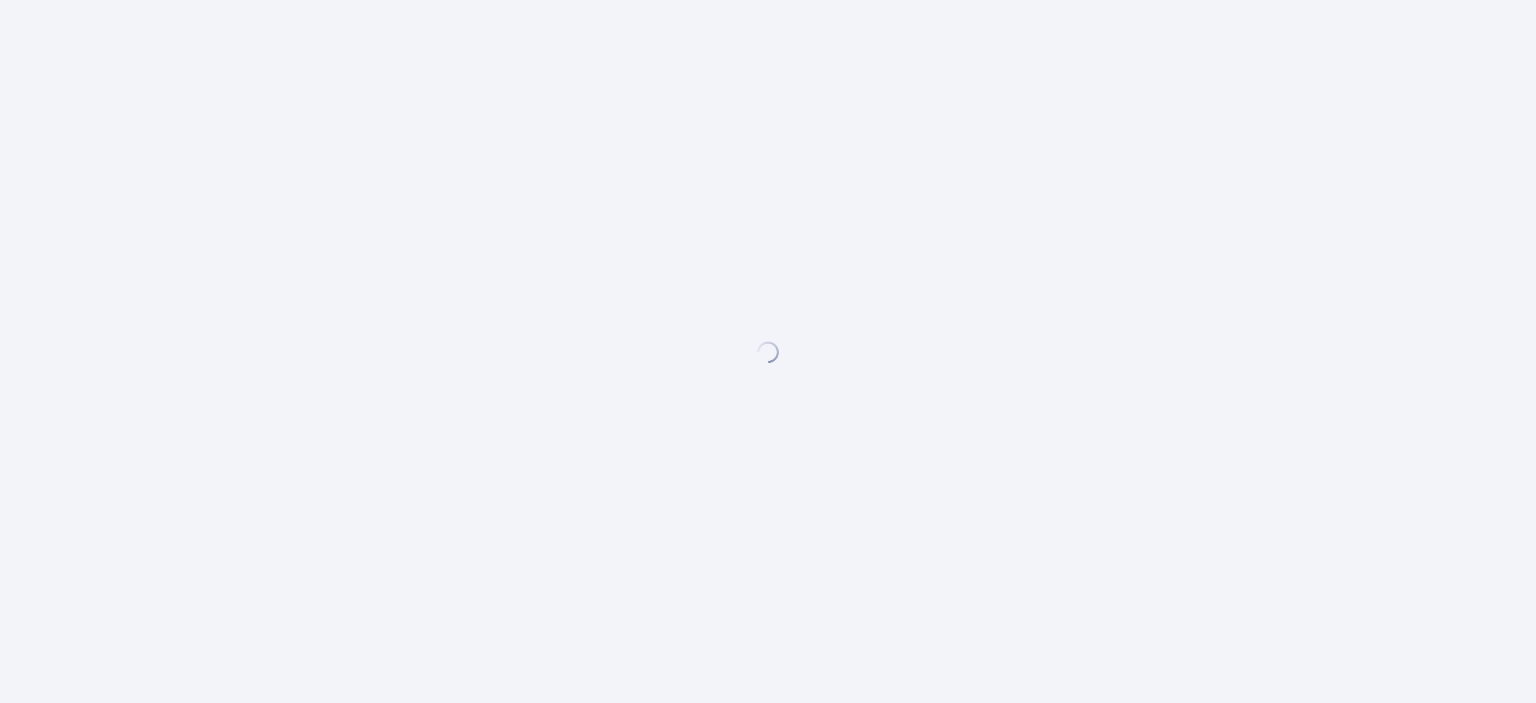scroll, scrollTop: 0, scrollLeft: 0, axis: both 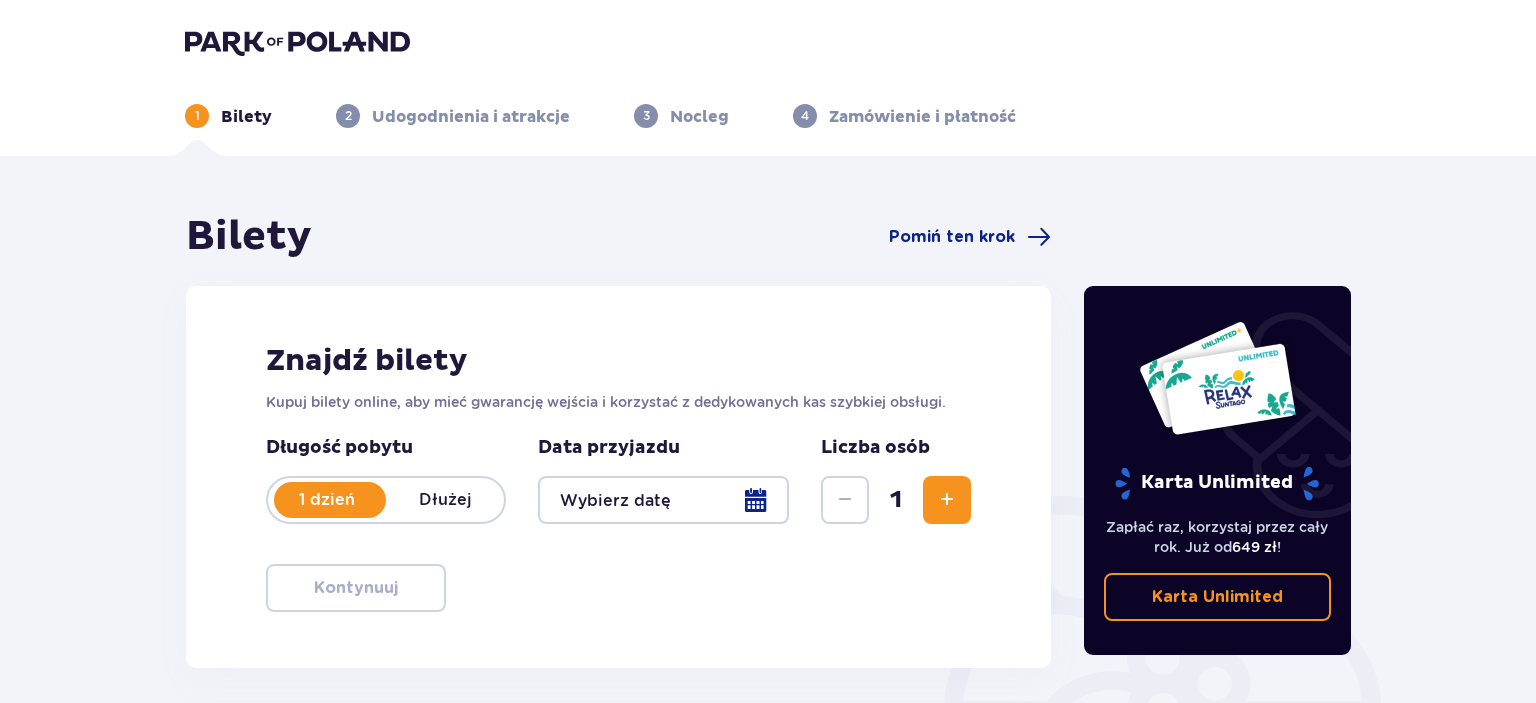 type on "07.08.25" 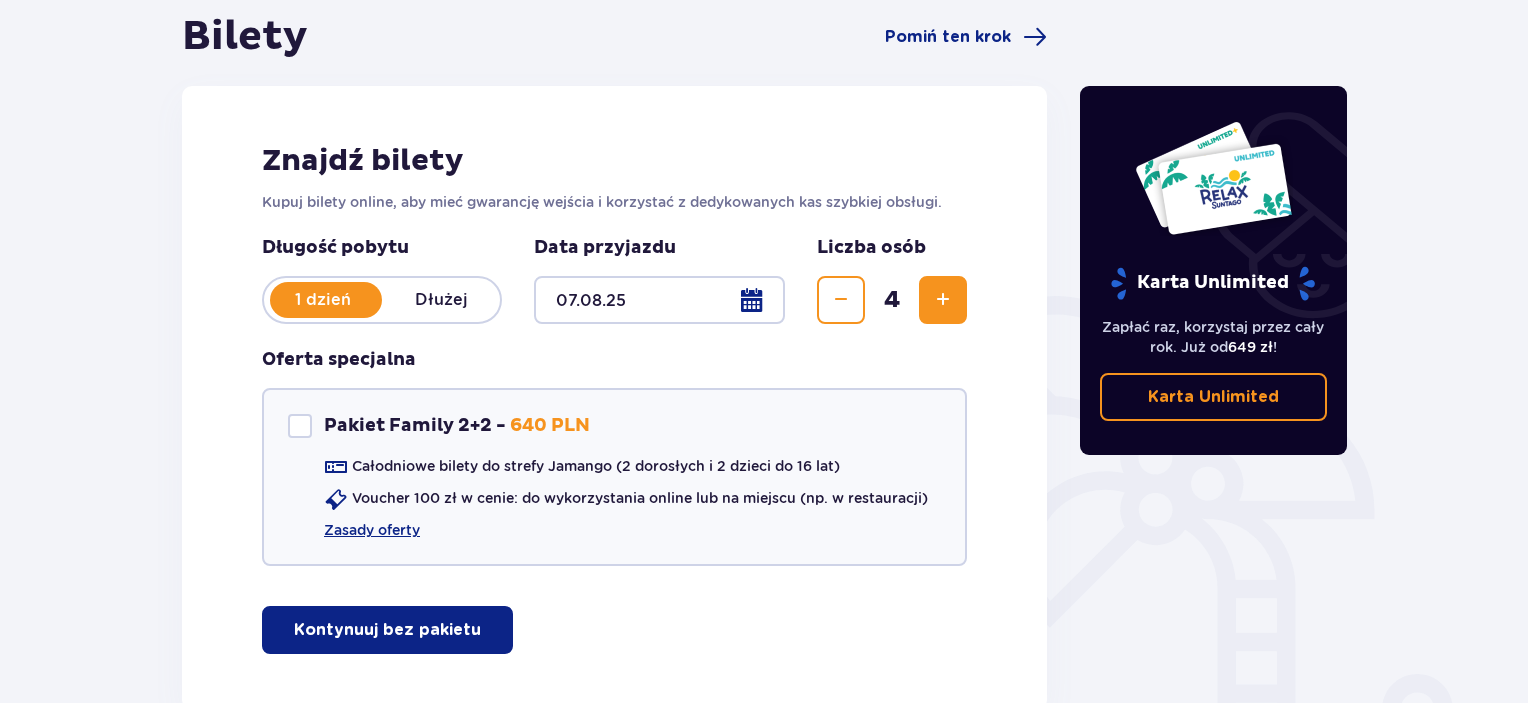 scroll, scrollTop: 326, scrollLeft: 0, axis: vertical 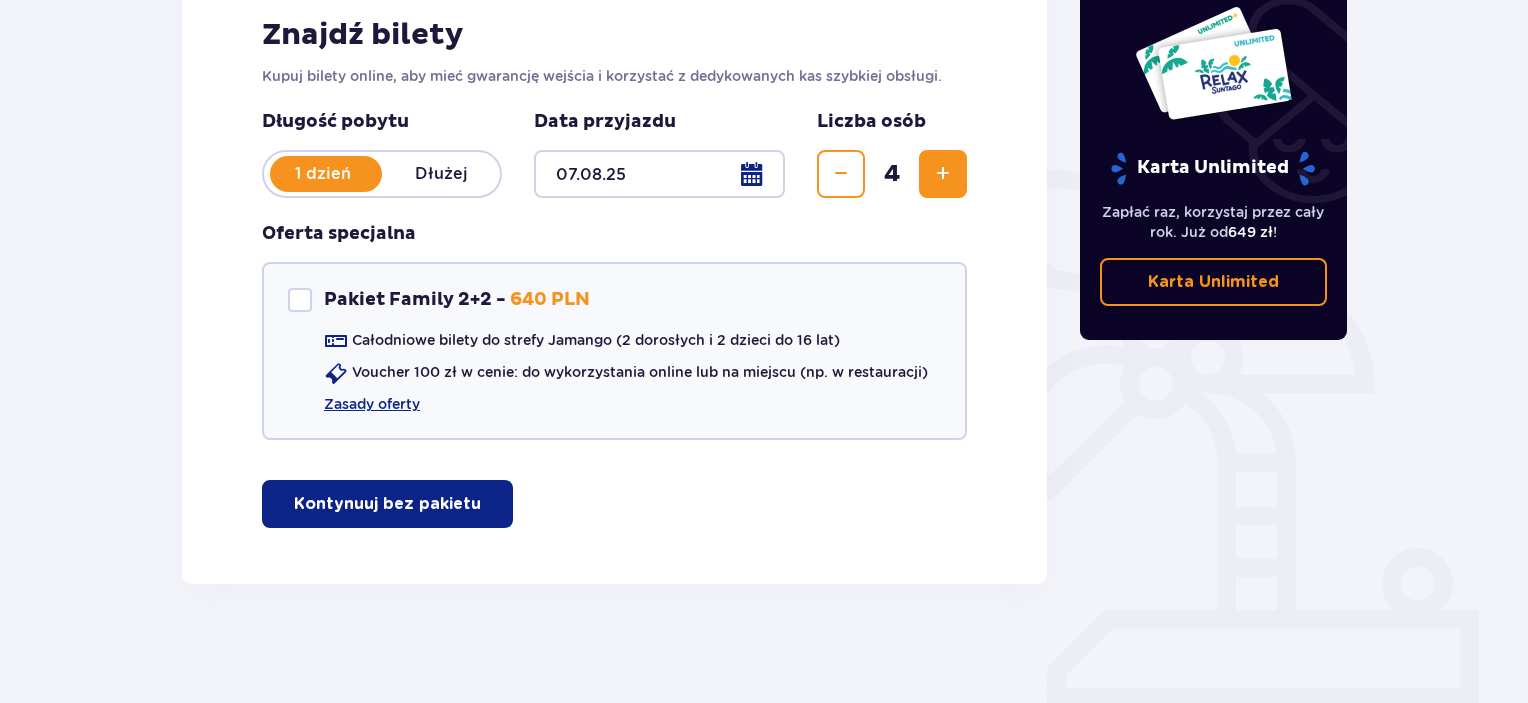 click on "Kontynuuj bez pakietu" at bounding box center (387, 504) 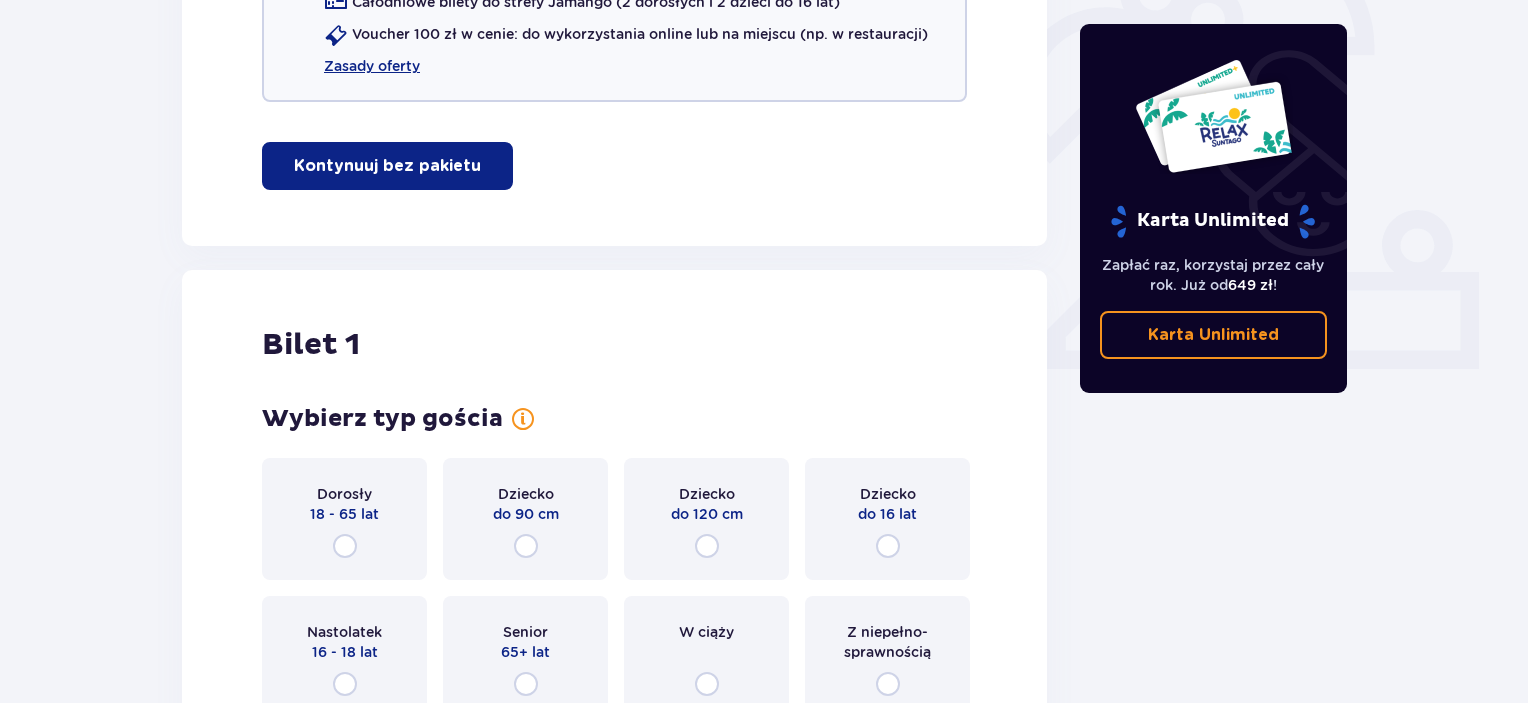 scroll, scrollTop: 809, scrollLeft: 0, axis: vertical 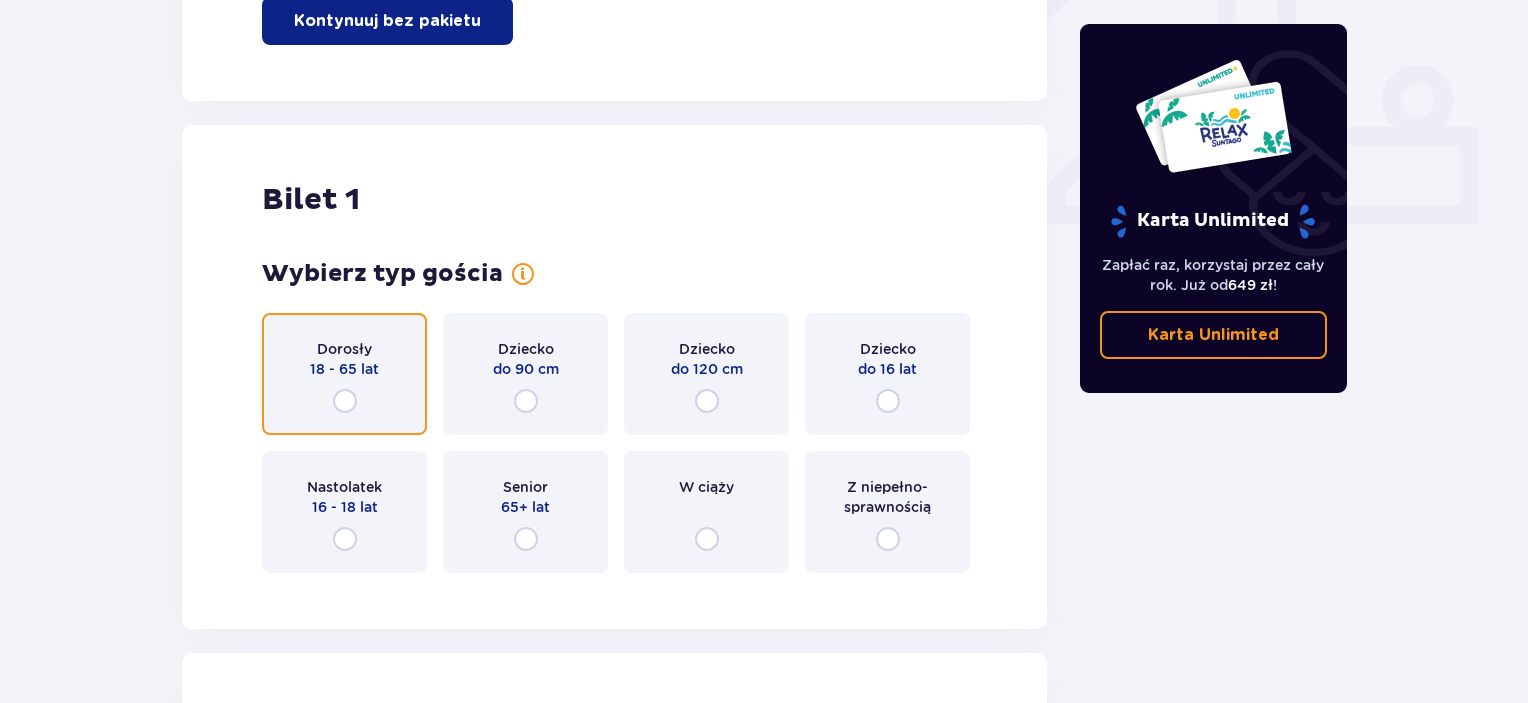 click at bounding box center [345, 401] 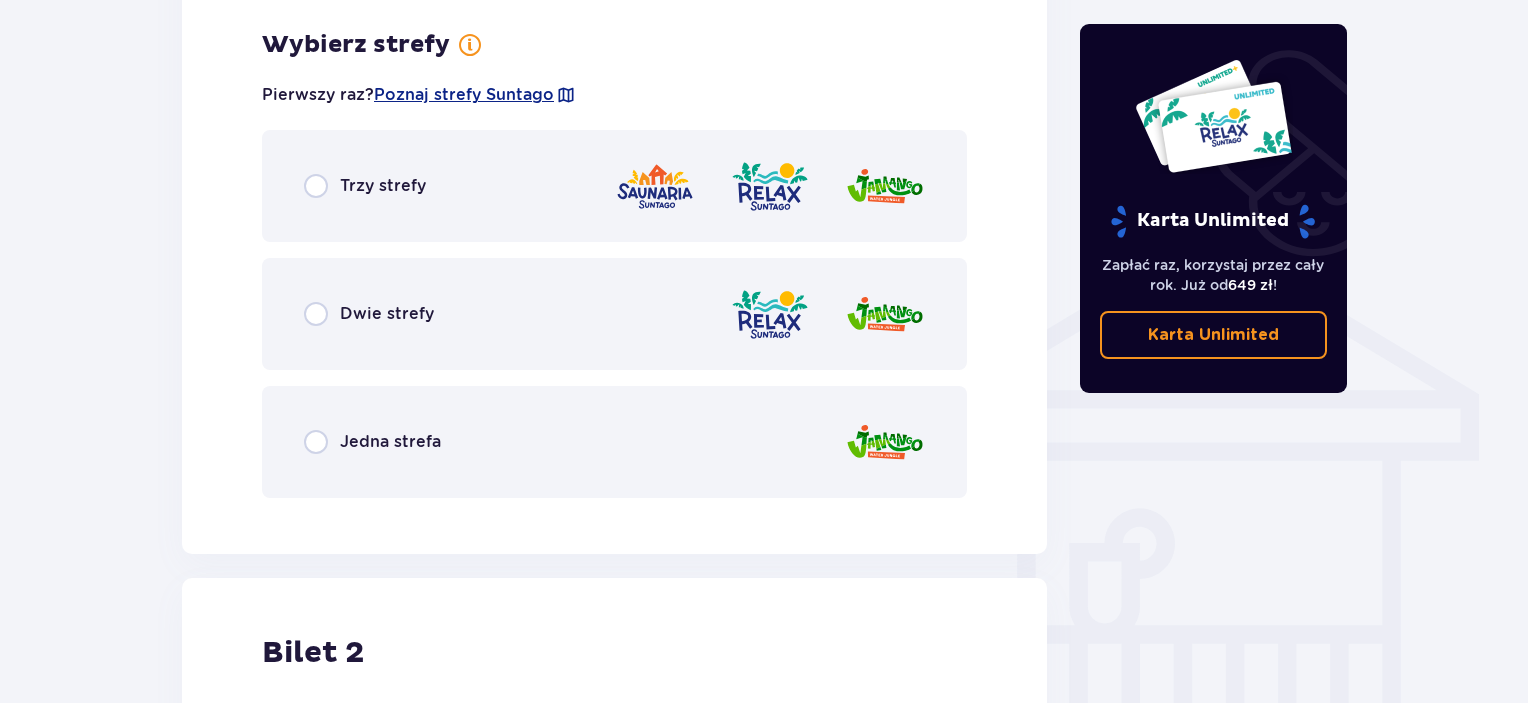 scroll, scrollTop: 1397, scrollLeft: 0, axis: vertical 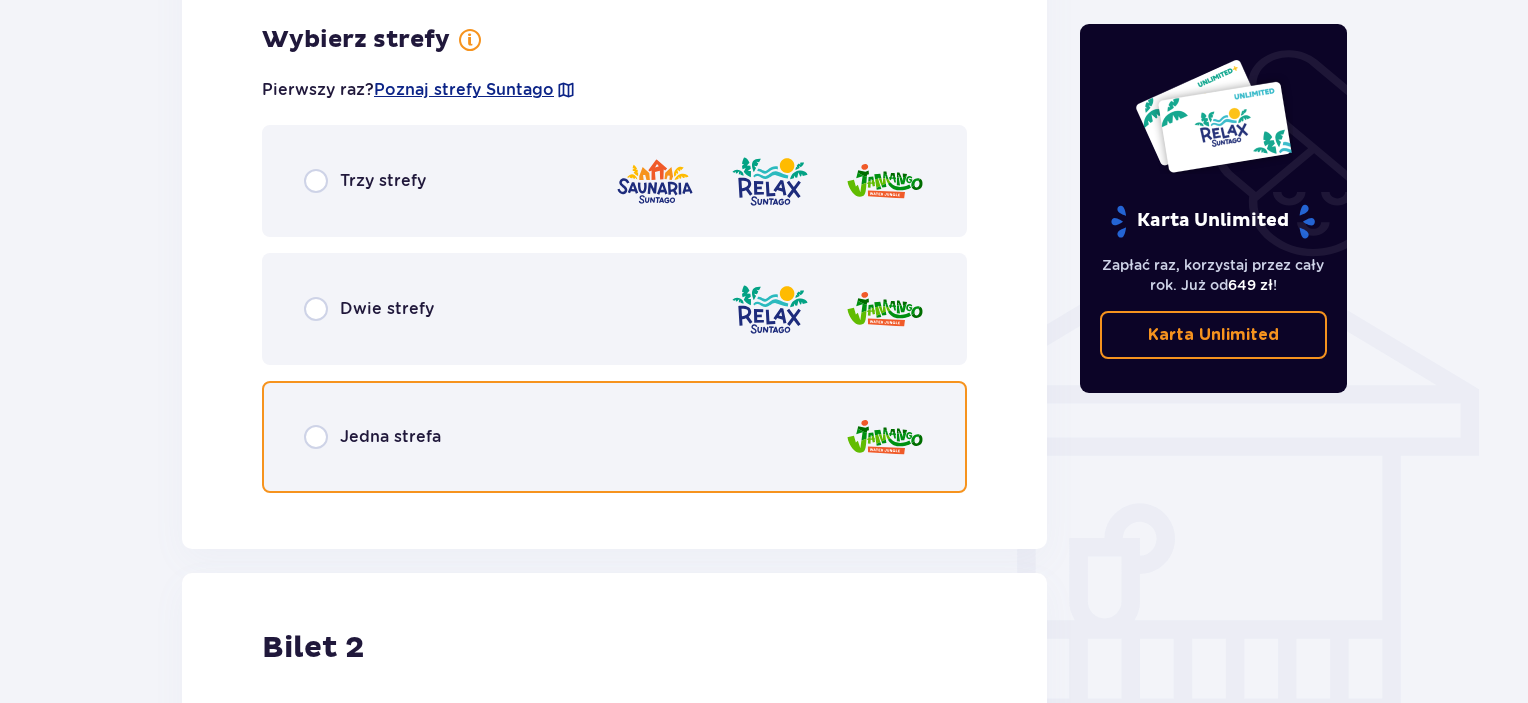 click at bounding box center [316, 437] 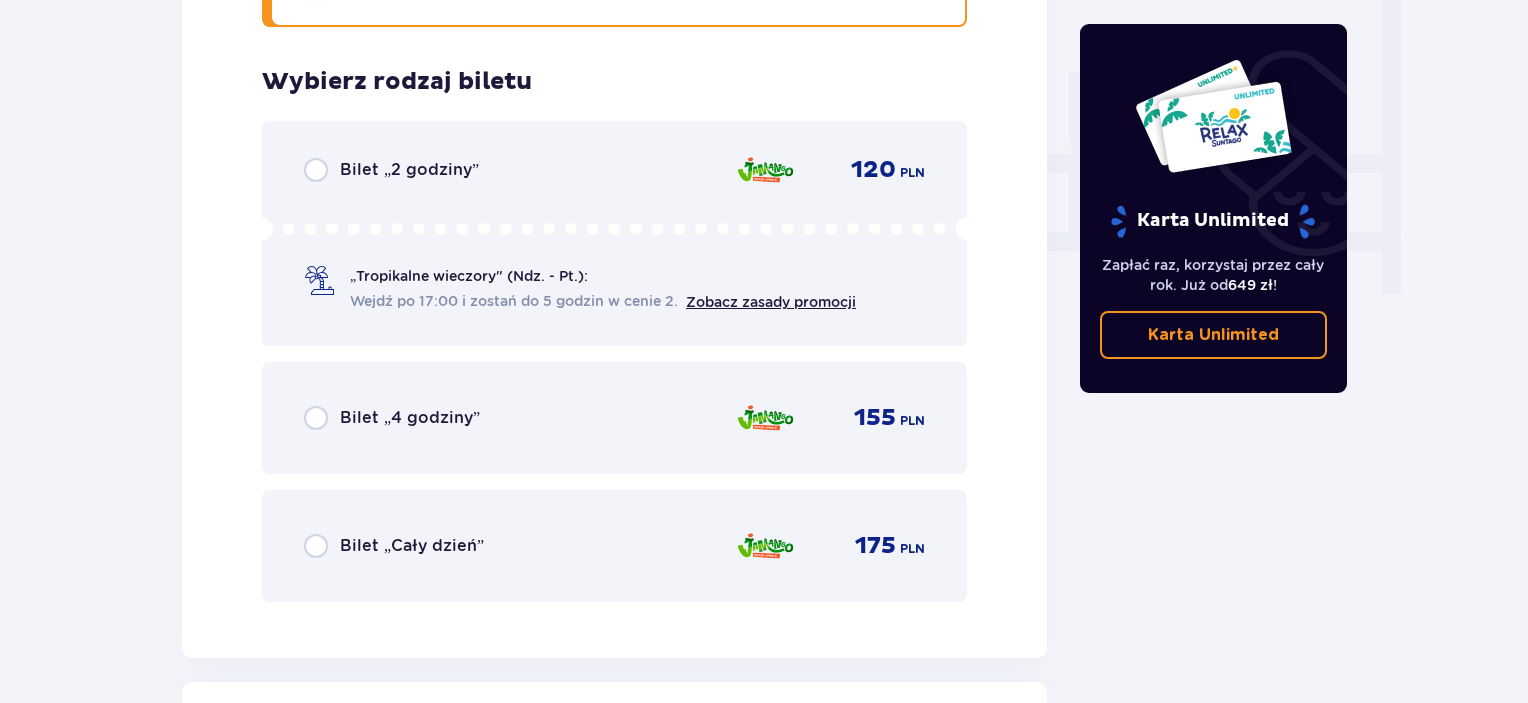 scroll, scrollTop: 1905, scrollLeft: 0, axis: vertical 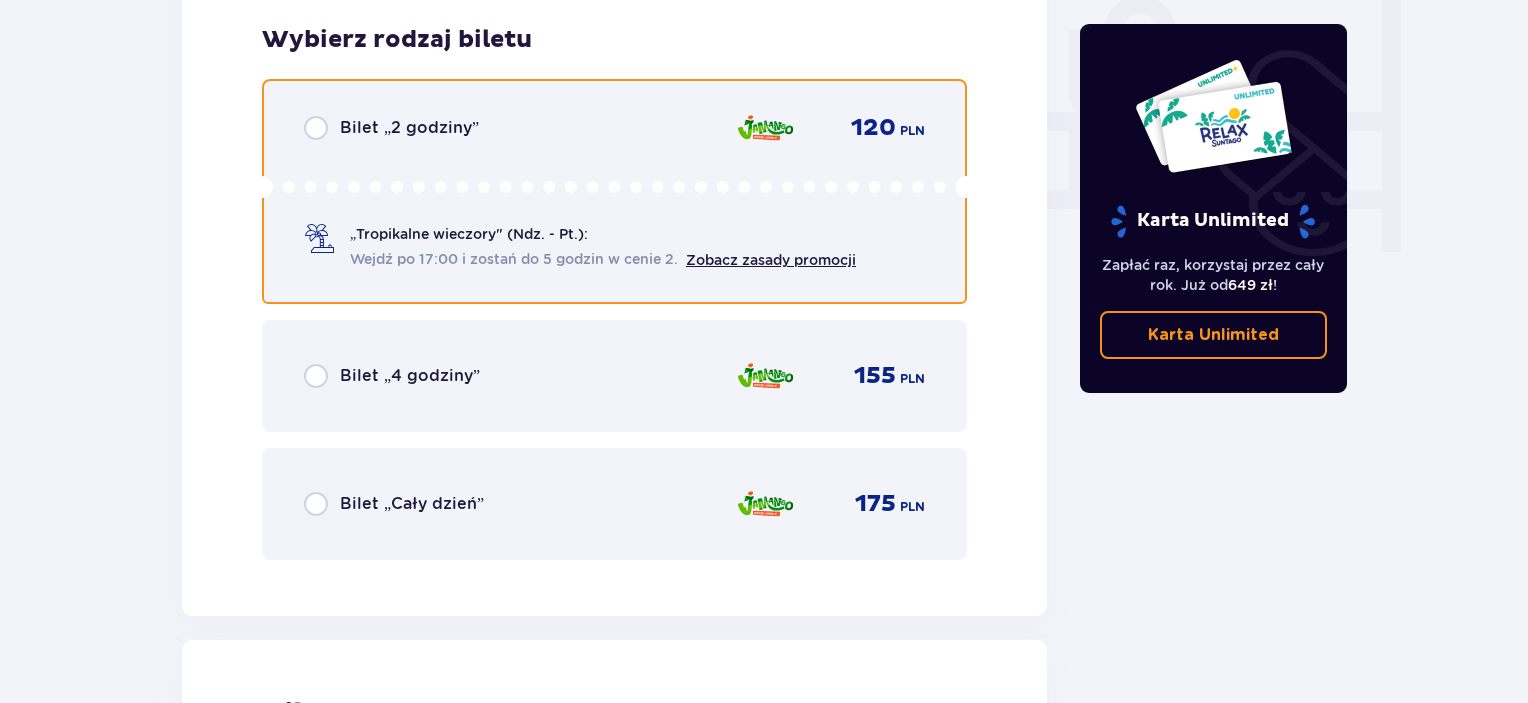 click at bounding box center (316, 128) 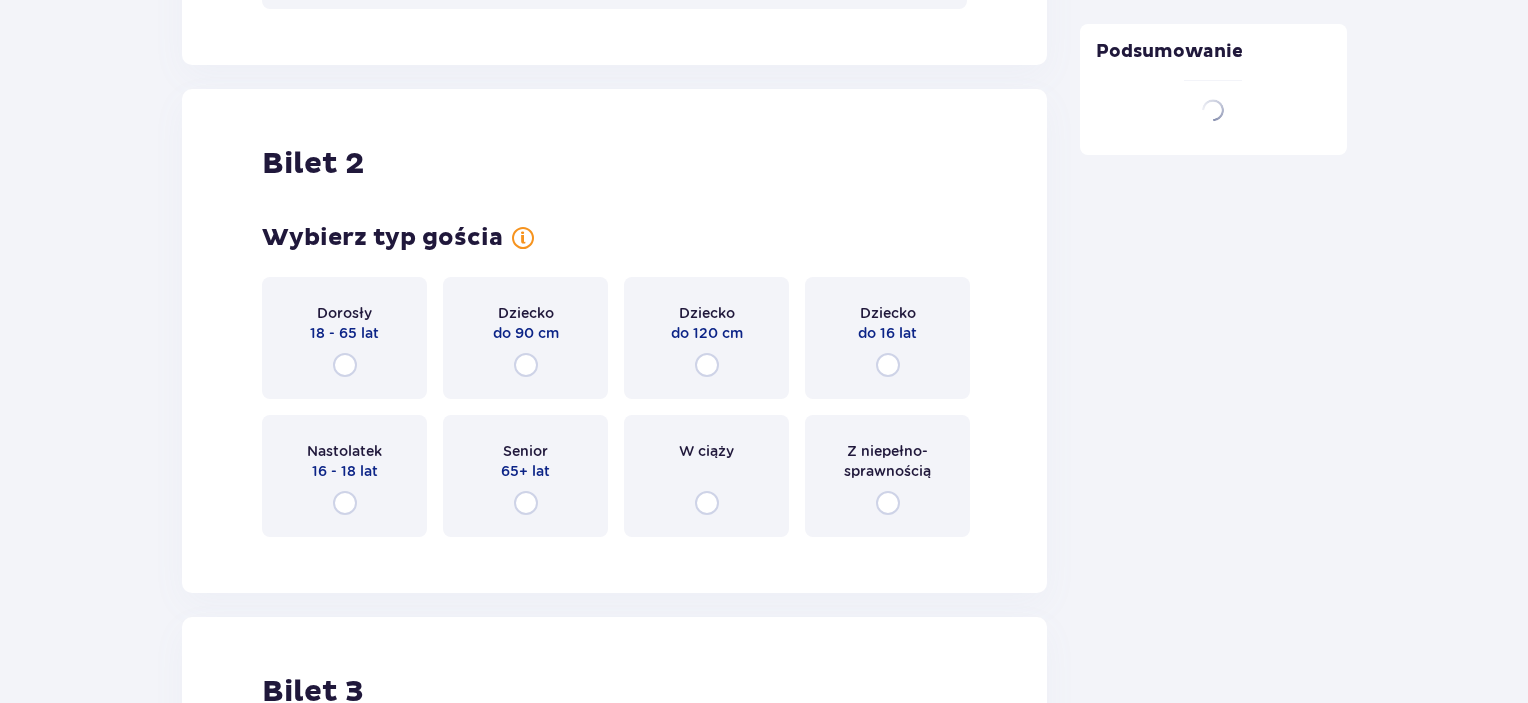 scroll, scrollTop: 2519, scrollLeft: 0, axis: vertical 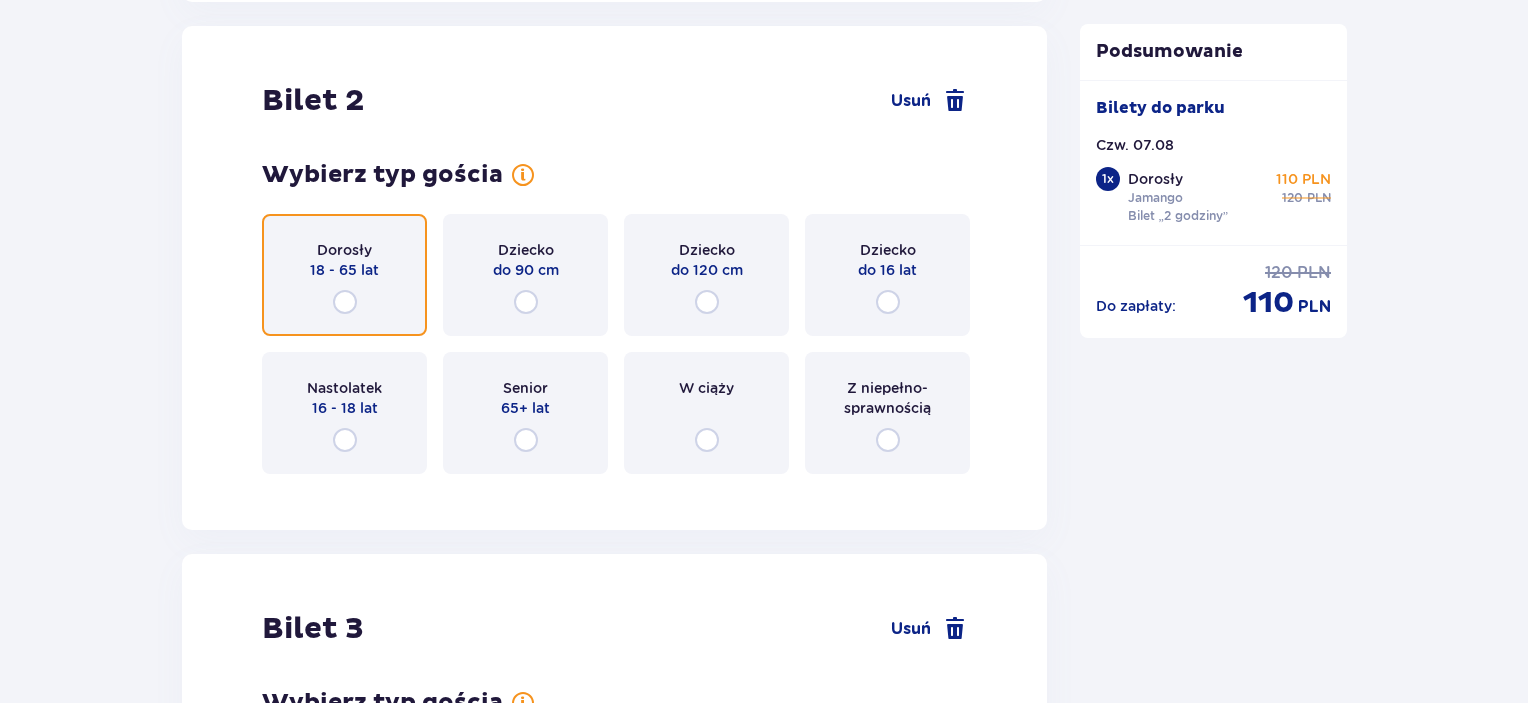 click at bounding box center (345, 302) 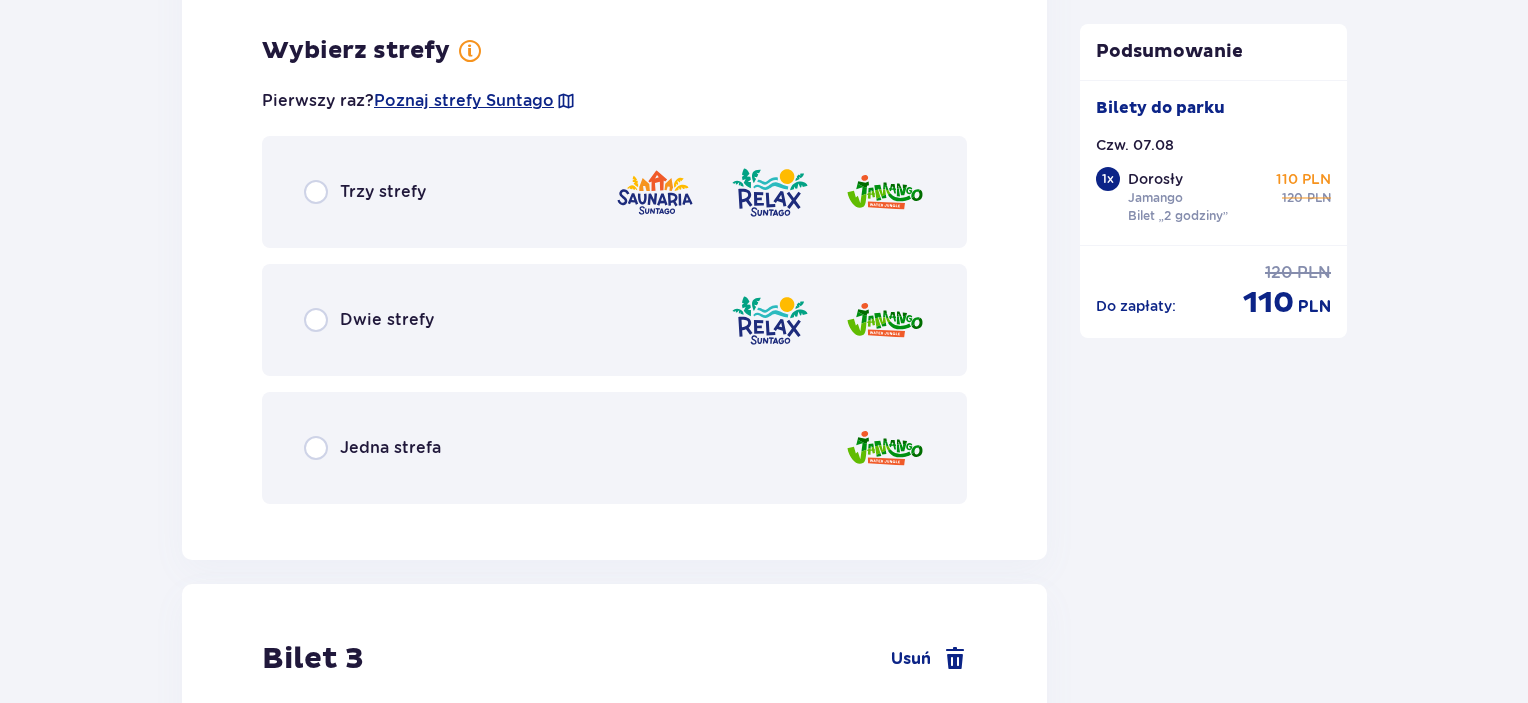 scroll, scrollTop: 3007, scrollLeft: 0, axis: vertical 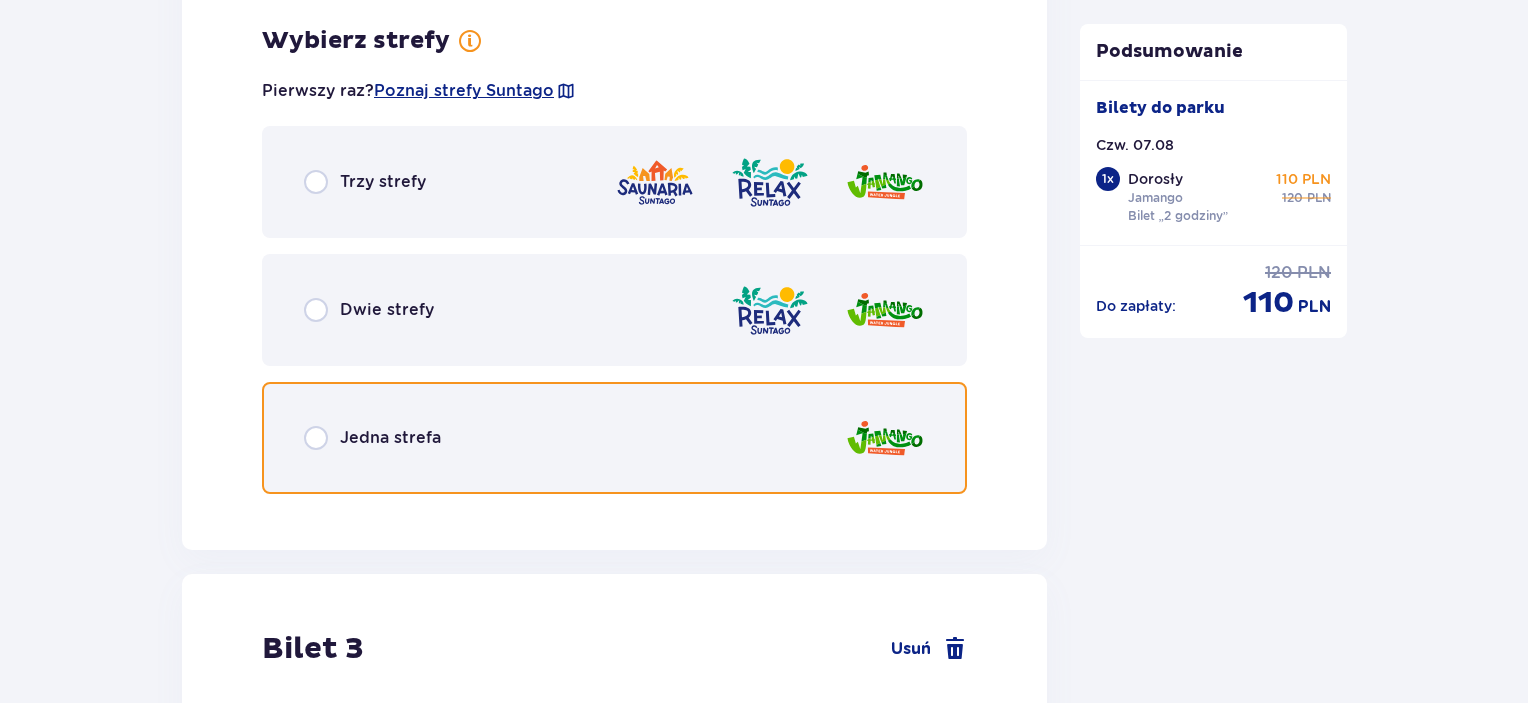 click at bounding box center (316, 438) 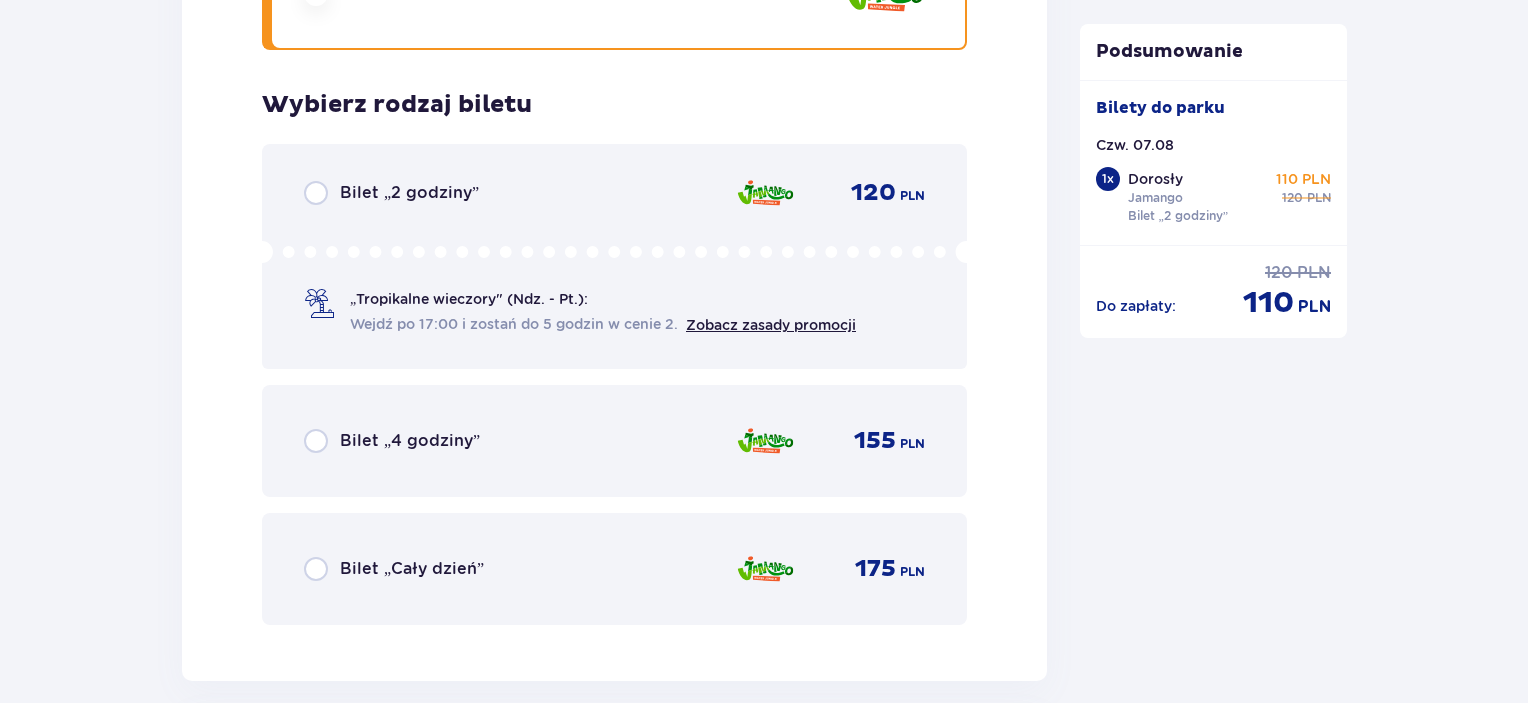 scroll, scrollTop: 3515, scrollLeft: 0, axis: vertical 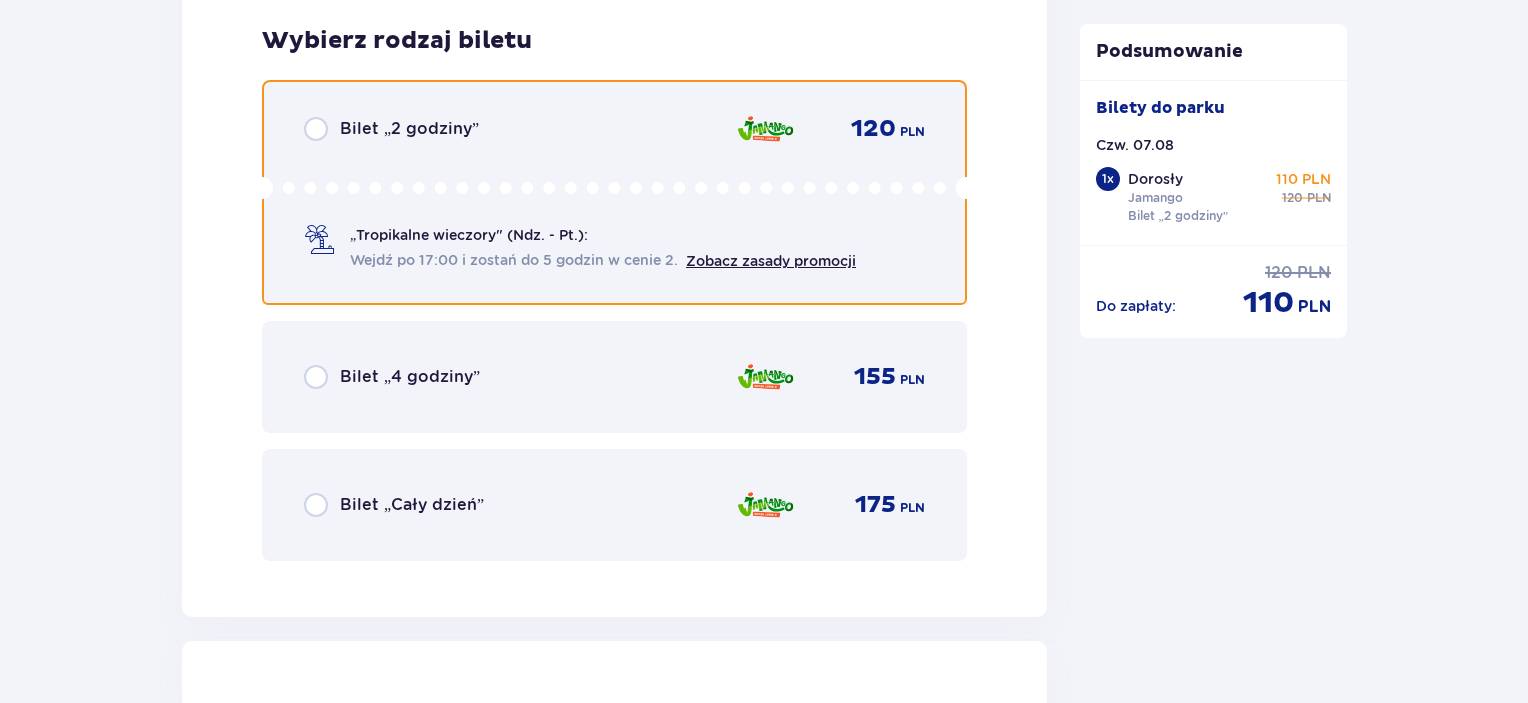 click at bounding box center [316, 129] 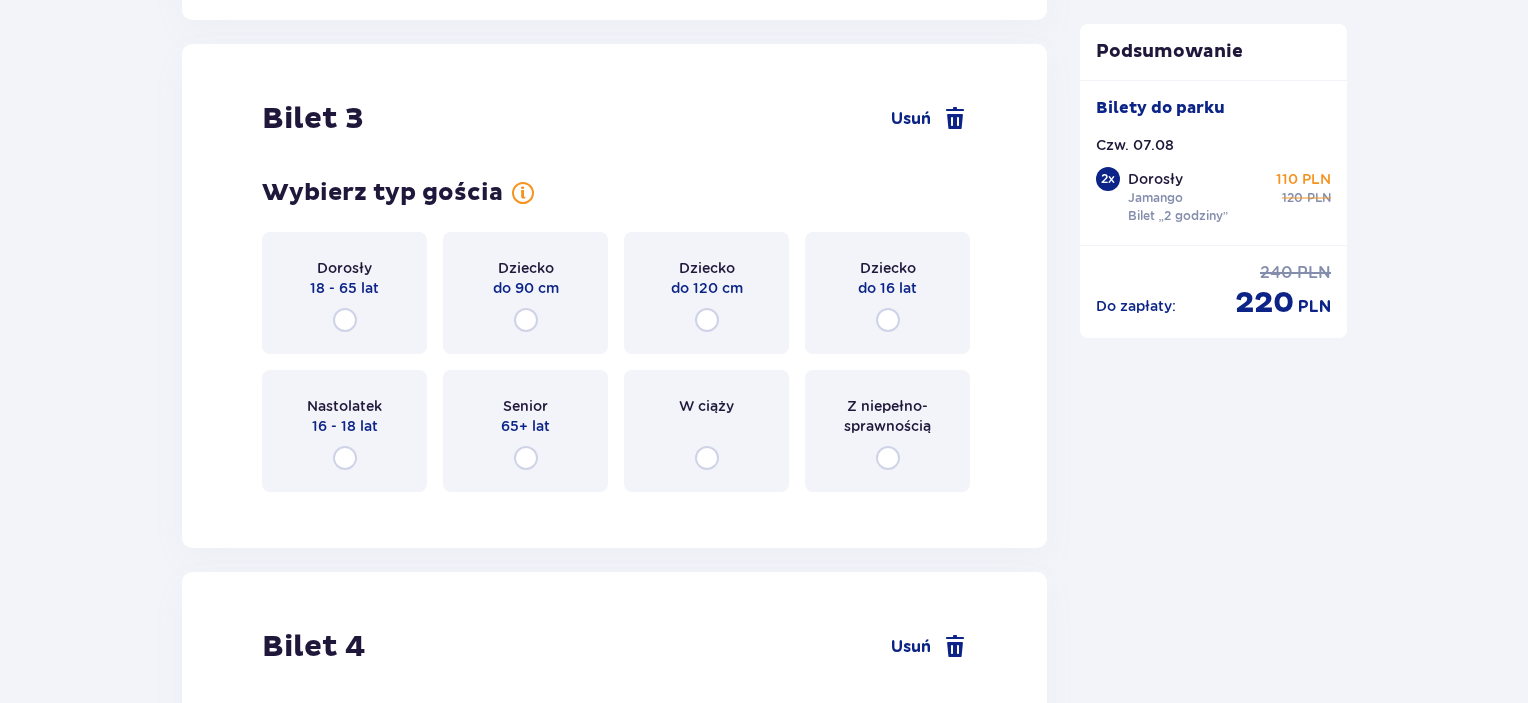scroll, scrollTop: 4129, scrollLeft: 0, axis: vertical 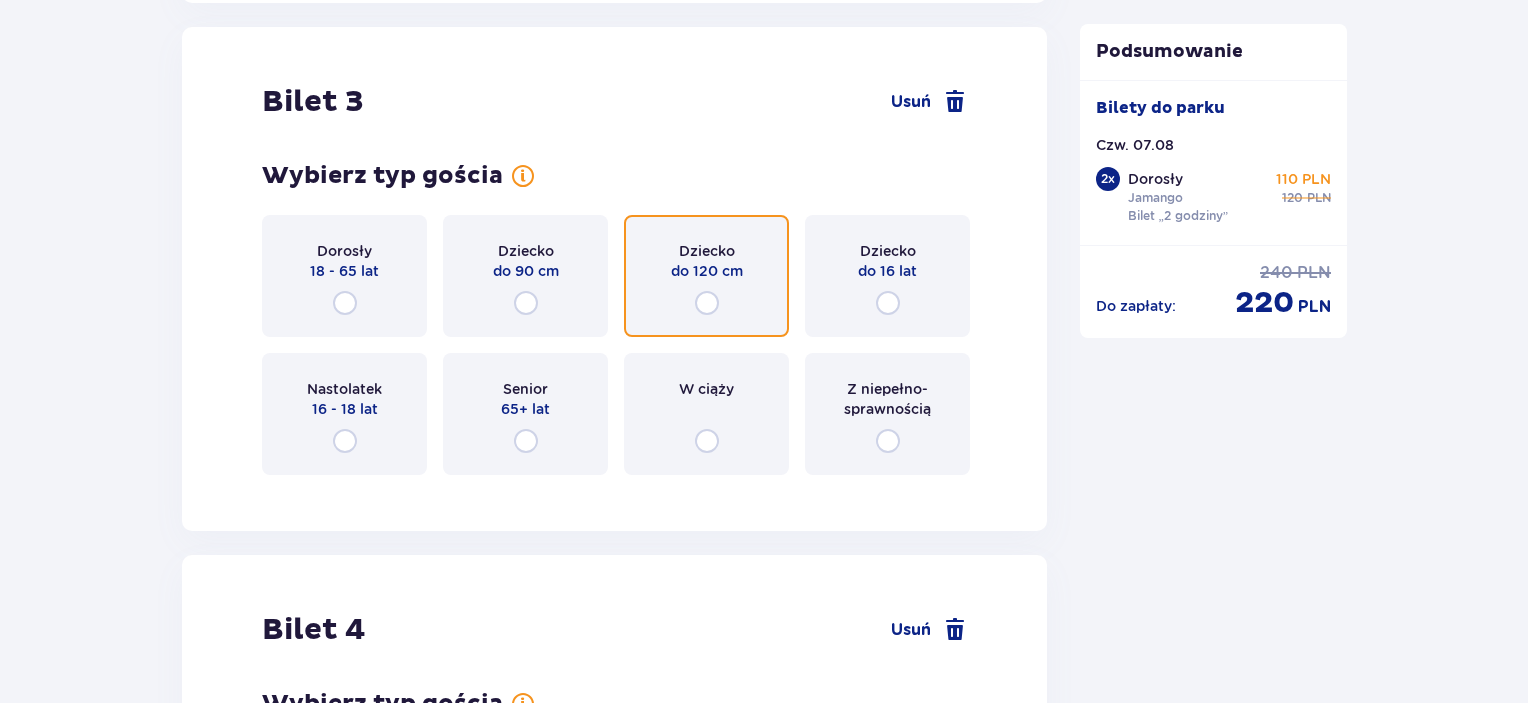 click at bounding box center [707, 303] 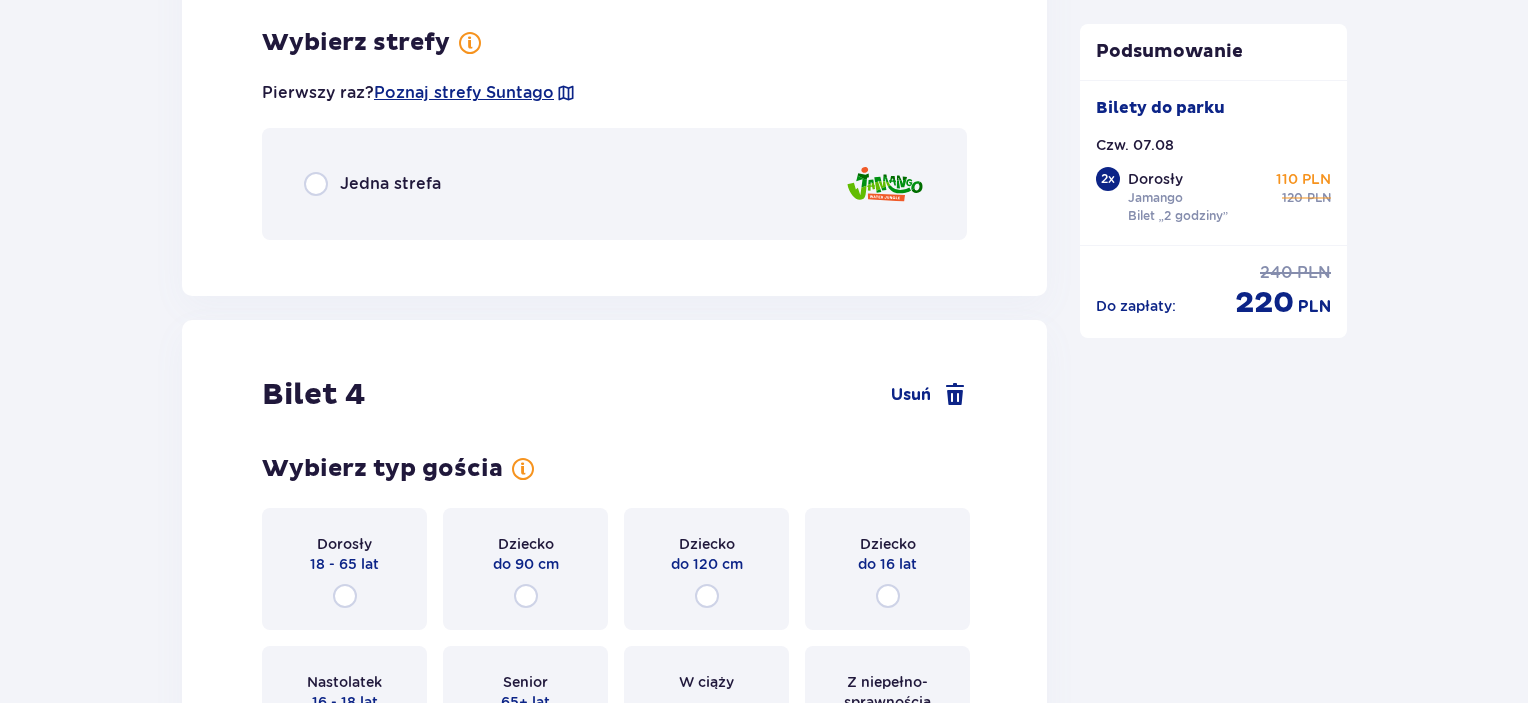 scroll, scrollTop: 4617, scrollLeft: 0, axis: vertical 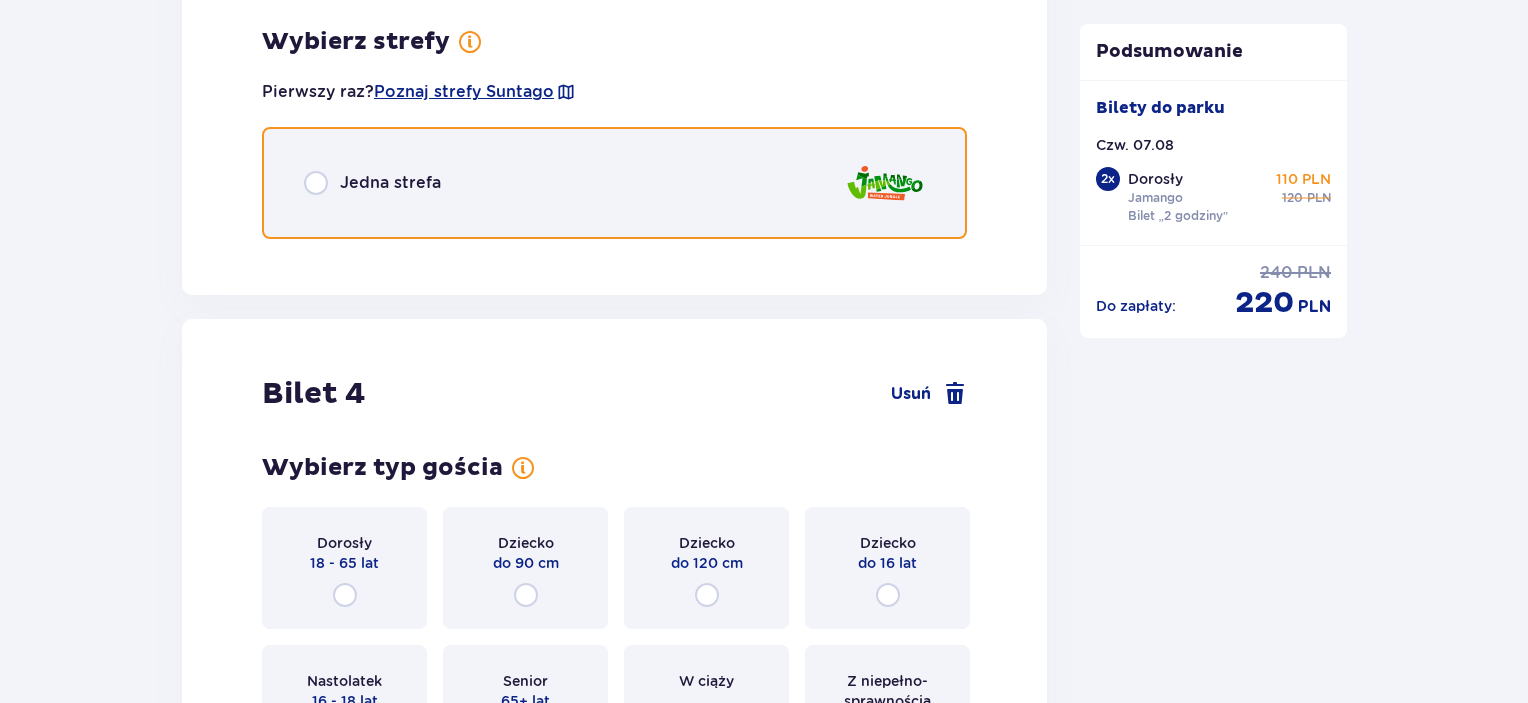 click at bounding box center [316, 183] 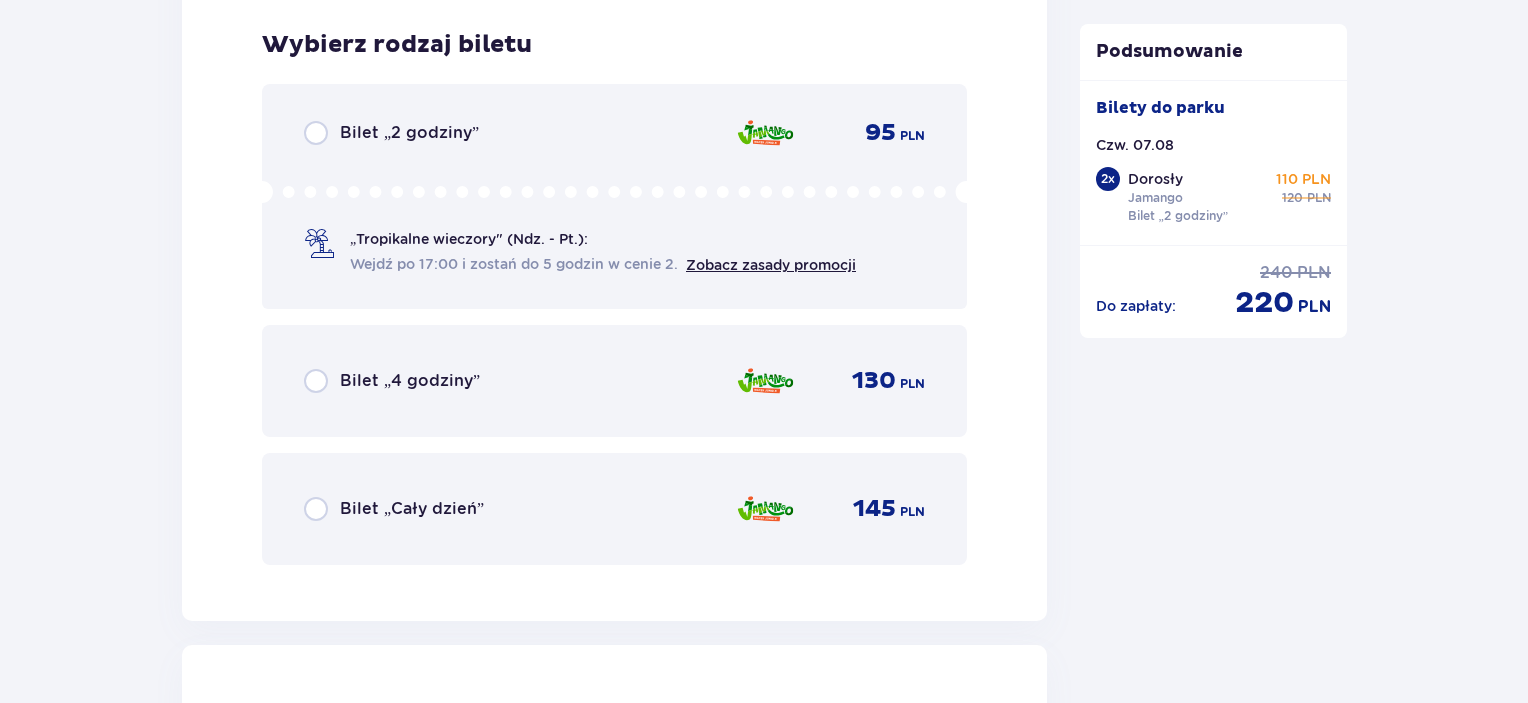 scroll, scrollTop: 4869, scrollLeft: 0, axis: vertical 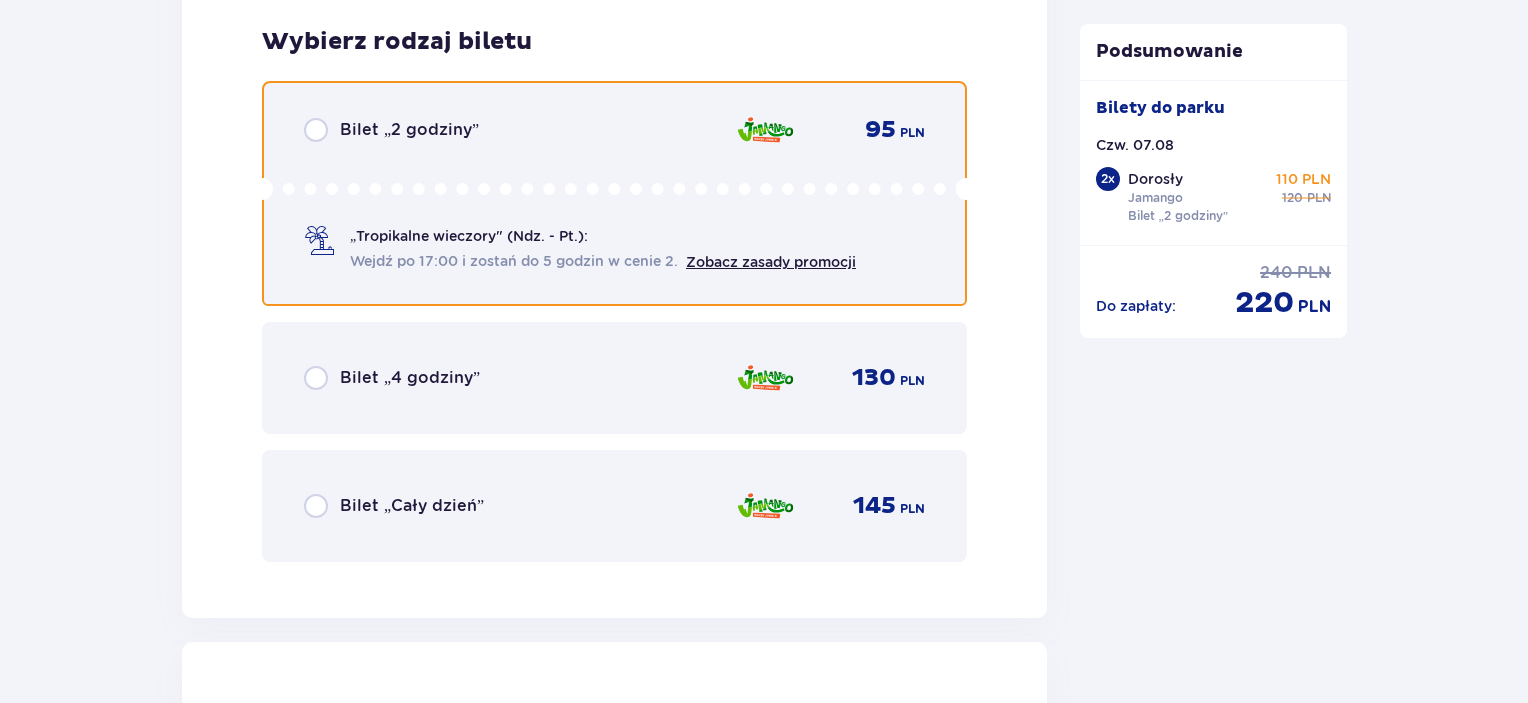 click at bounding box center (316, 130) 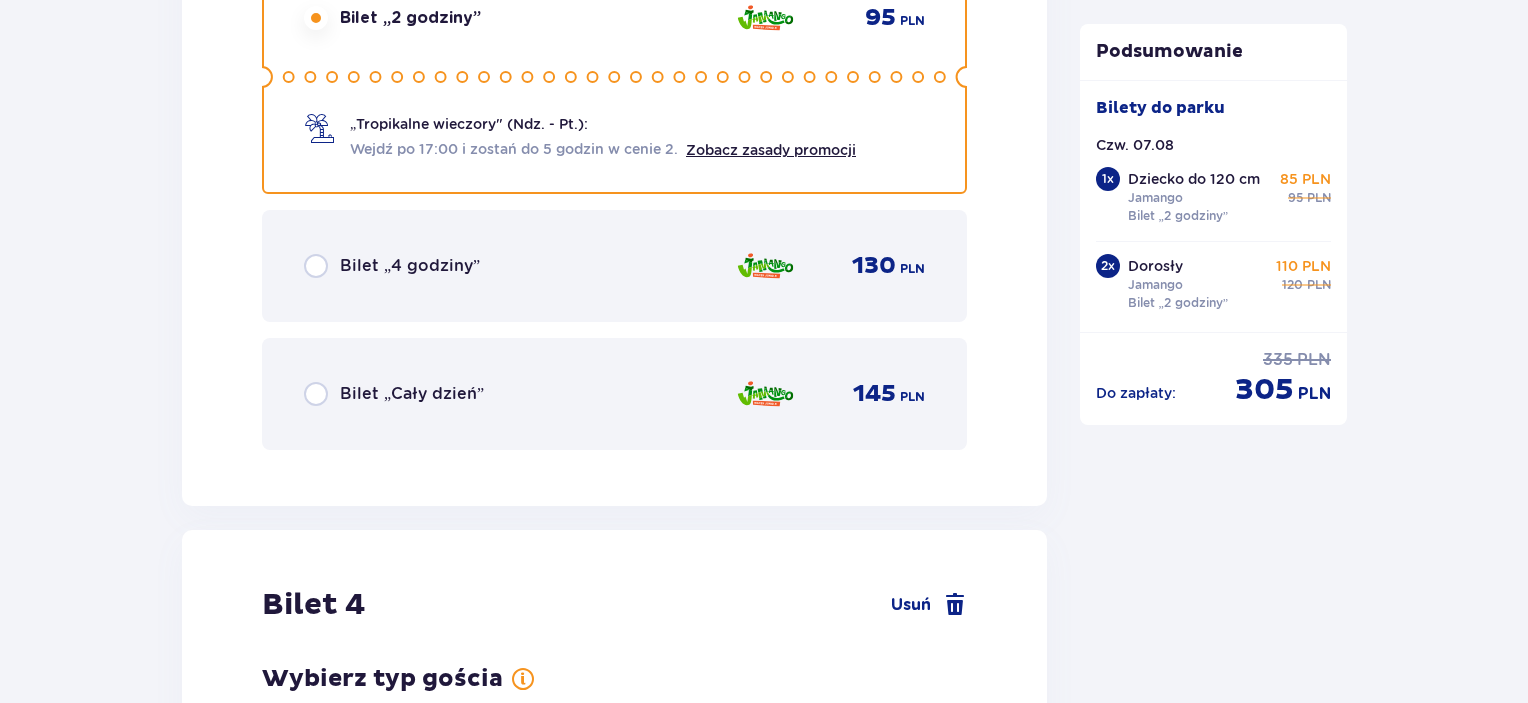 scroll, scrollTop: 5436, scrollLeft: 0, axis: vertical 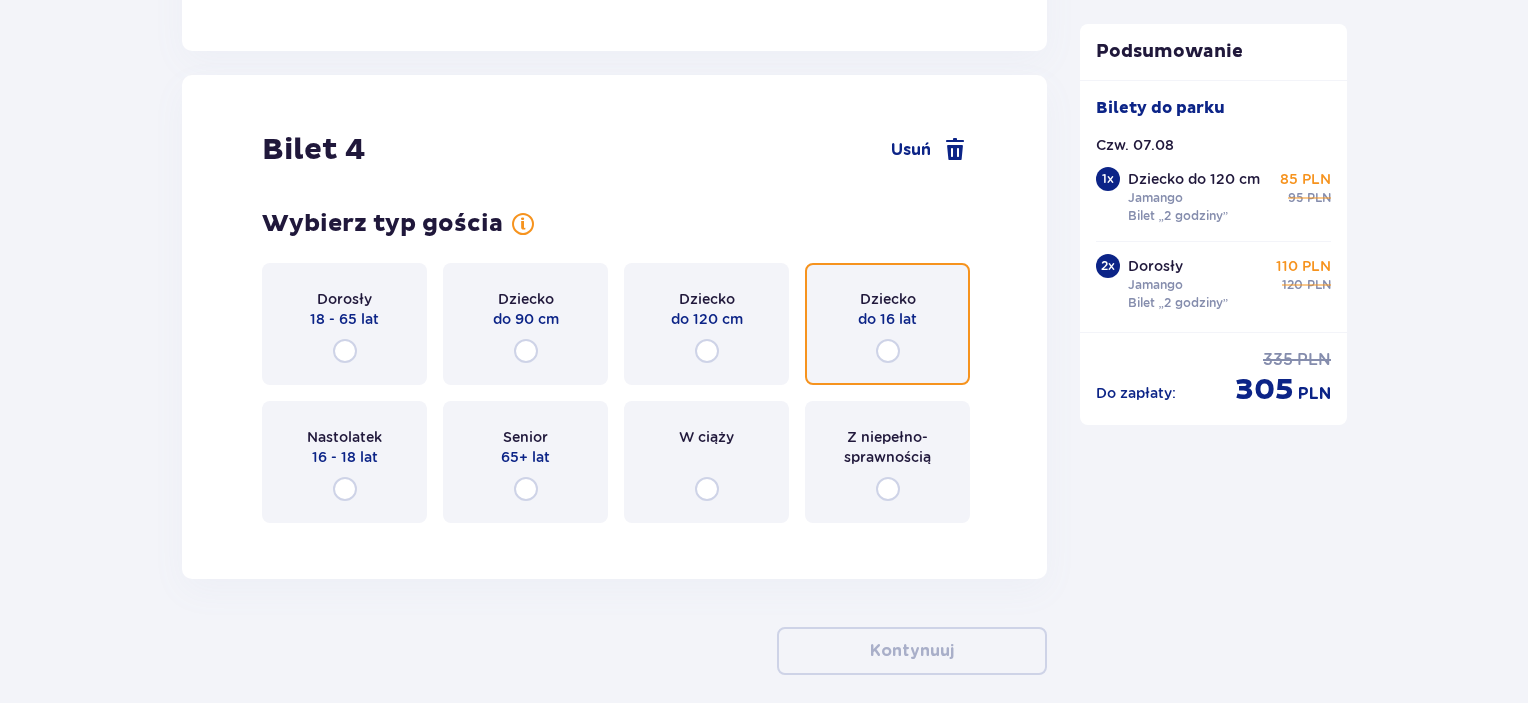 click at bounding box center (888, 351) 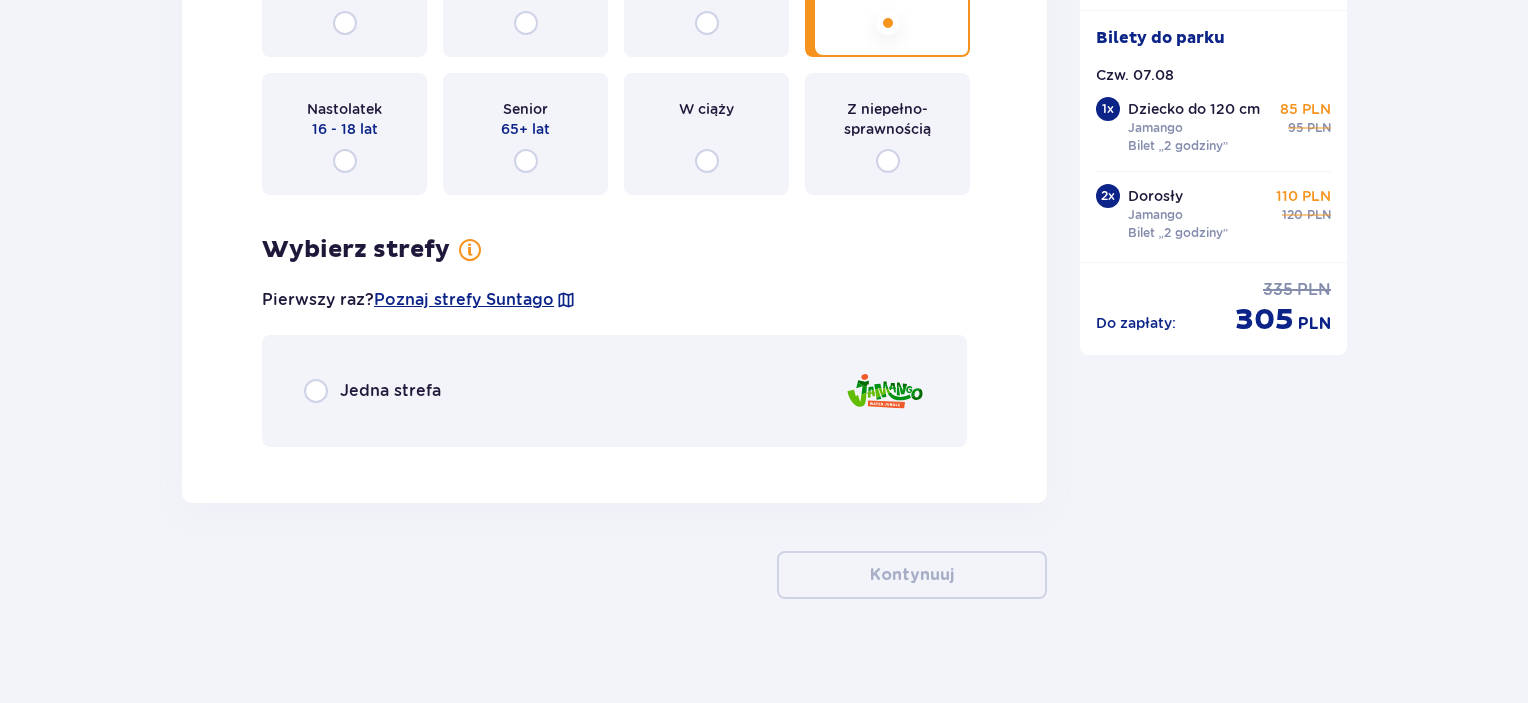 scroll, scrollTop: 5776, scrollLeft: 0, axis: vertical 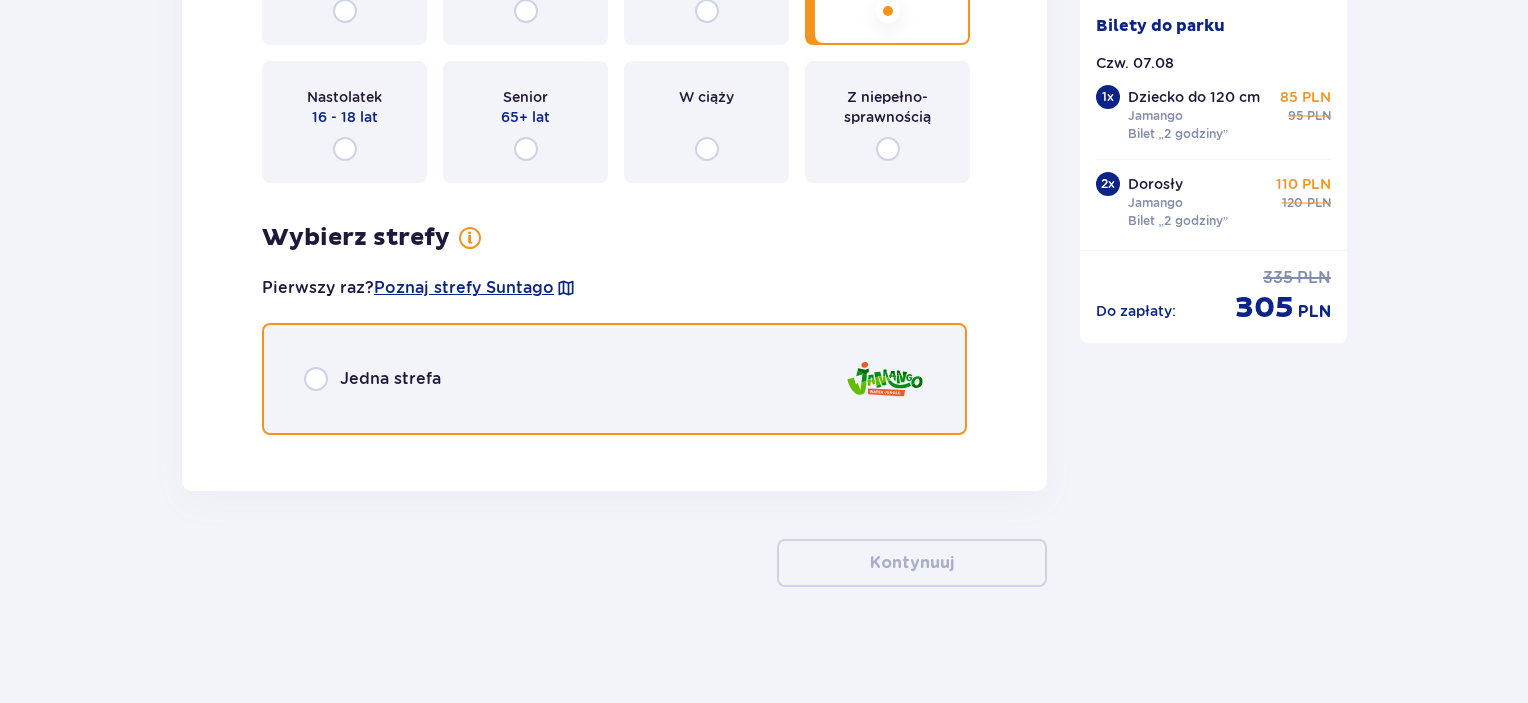 click at bounding box center (316, 379) 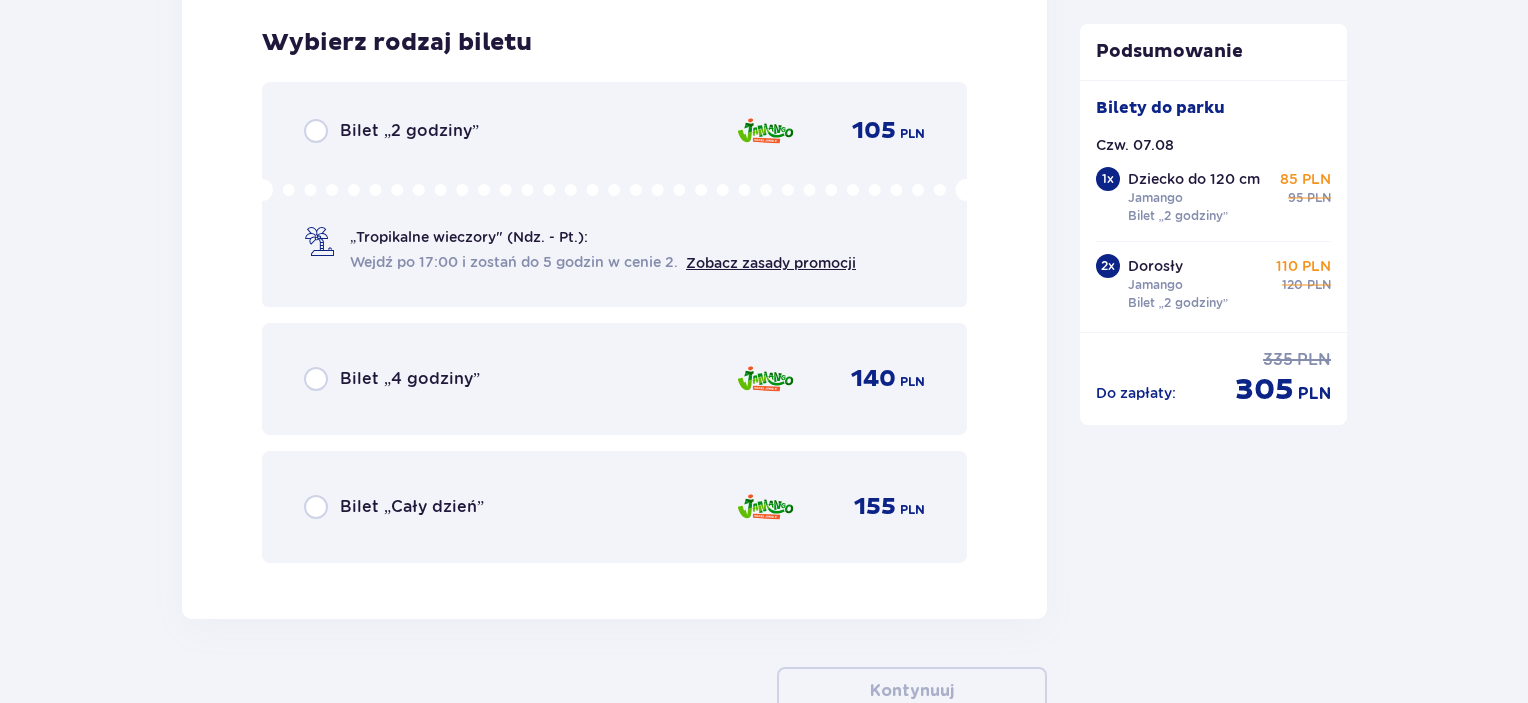 scroll, scrollTop: 6224, scrollLeft: 0, axis: vertical 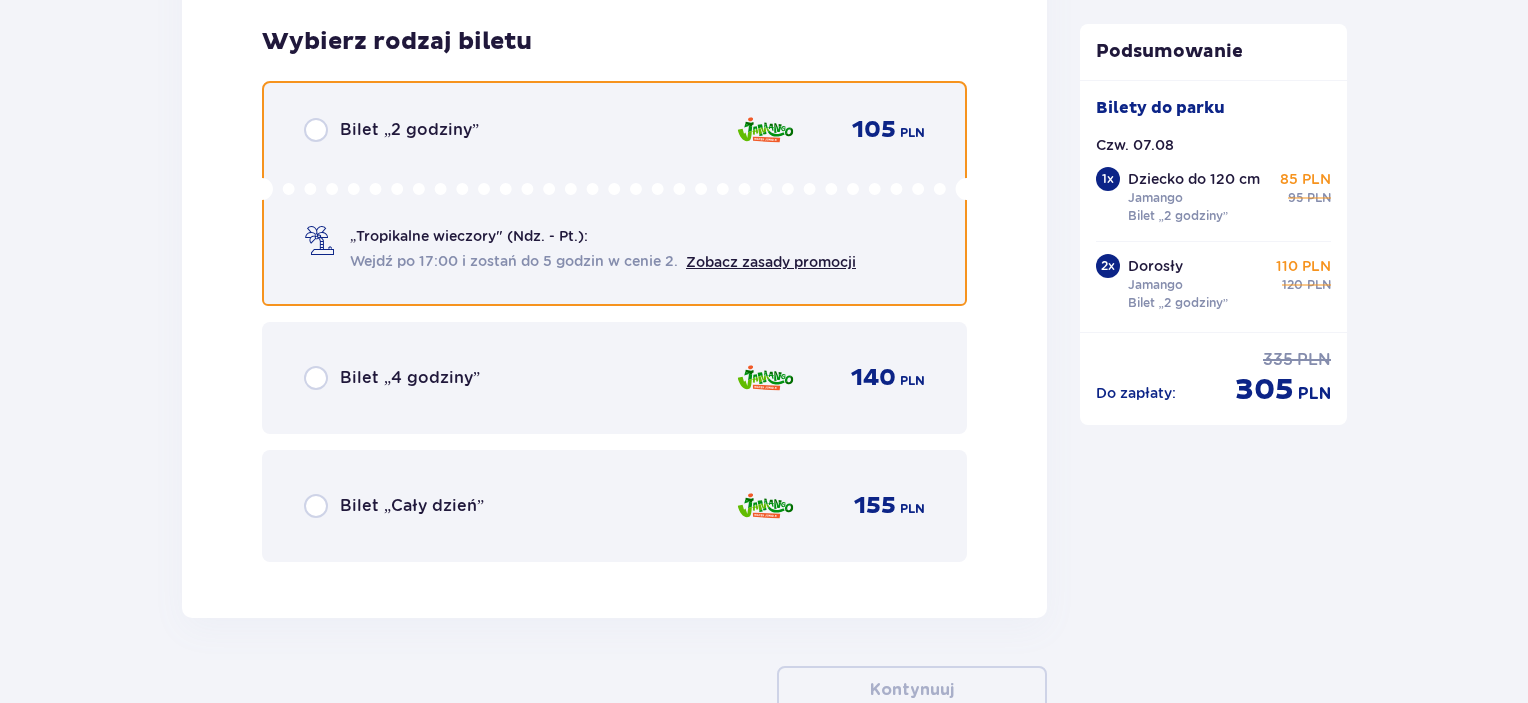 click at bounding box center (316, 130) 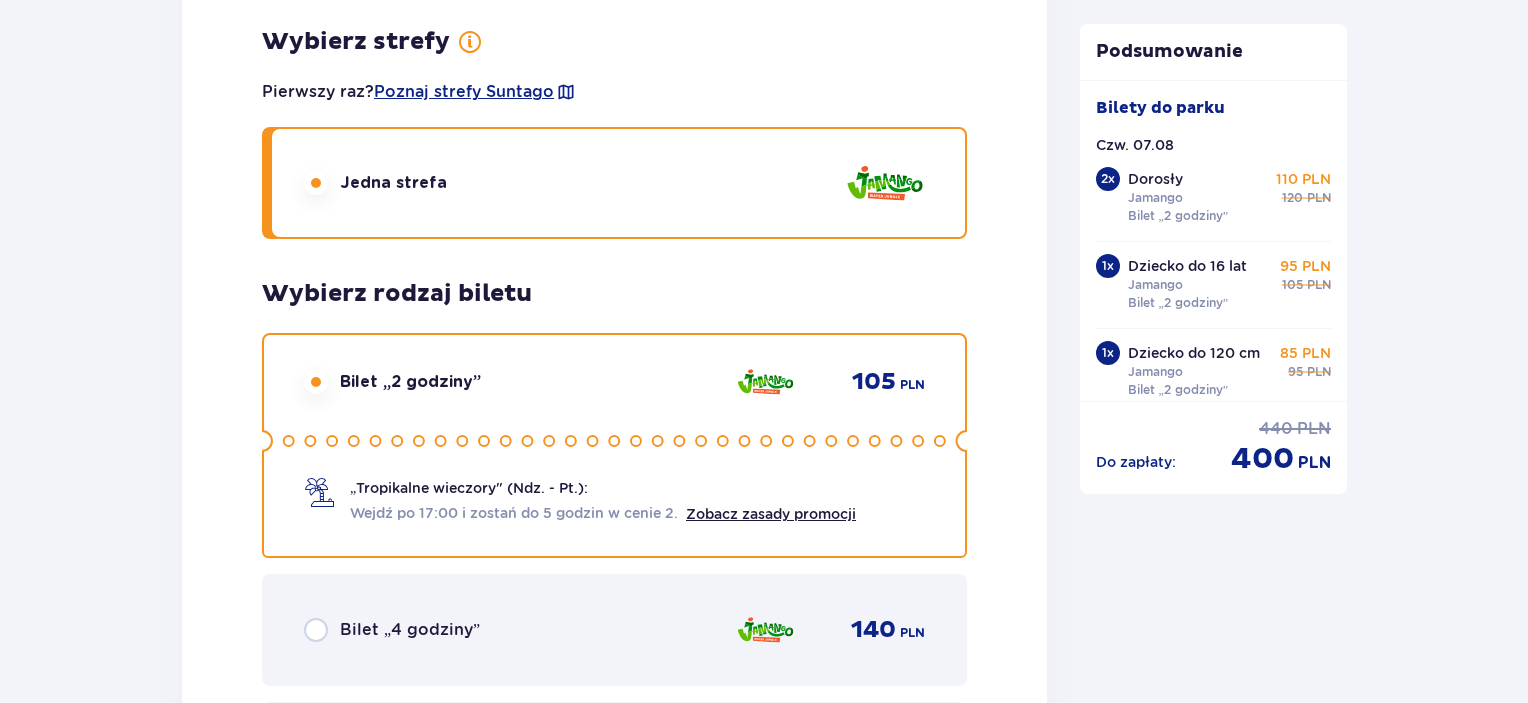 scroll, scrollTop: 5854, scrollLeft: 0, axis: vertical 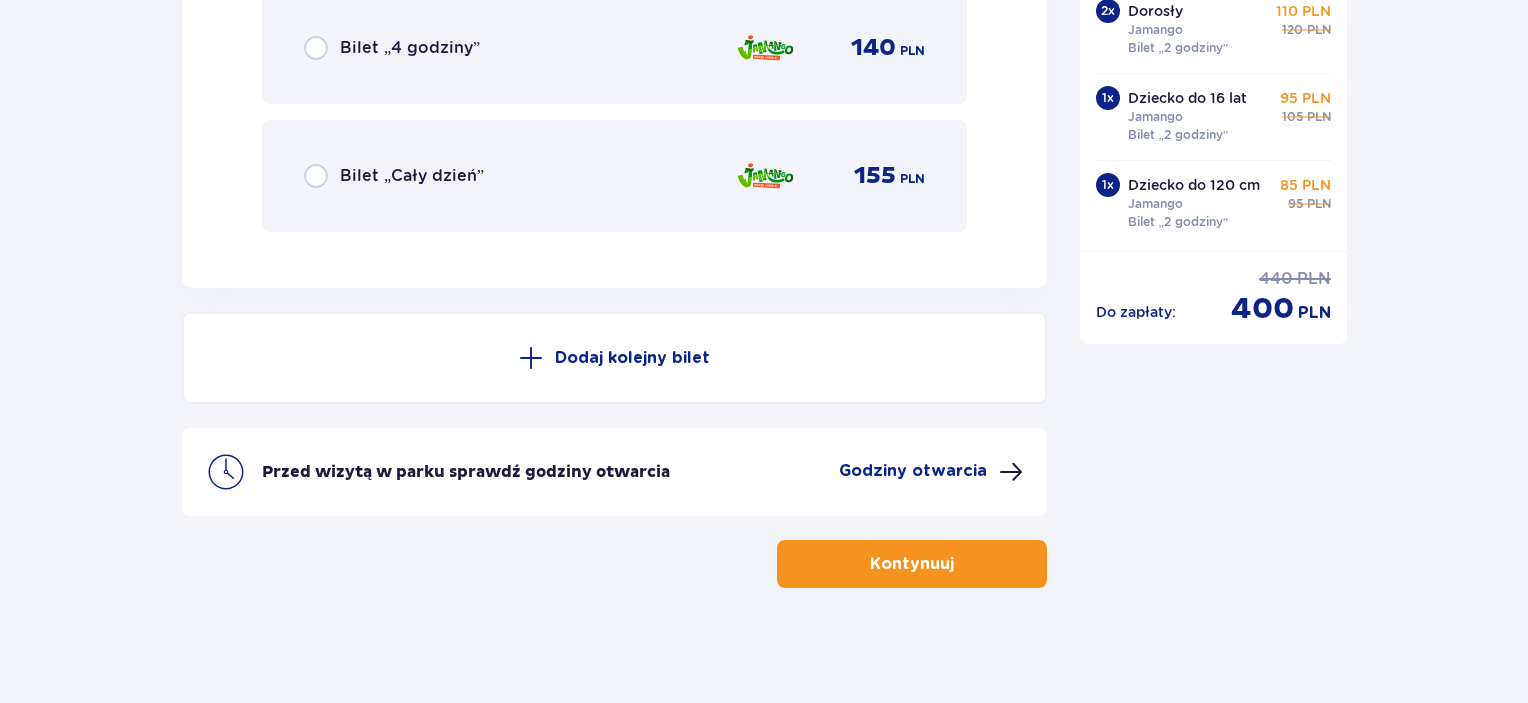 click on "Godziny otwarcia" at bounding box center [913, 471] 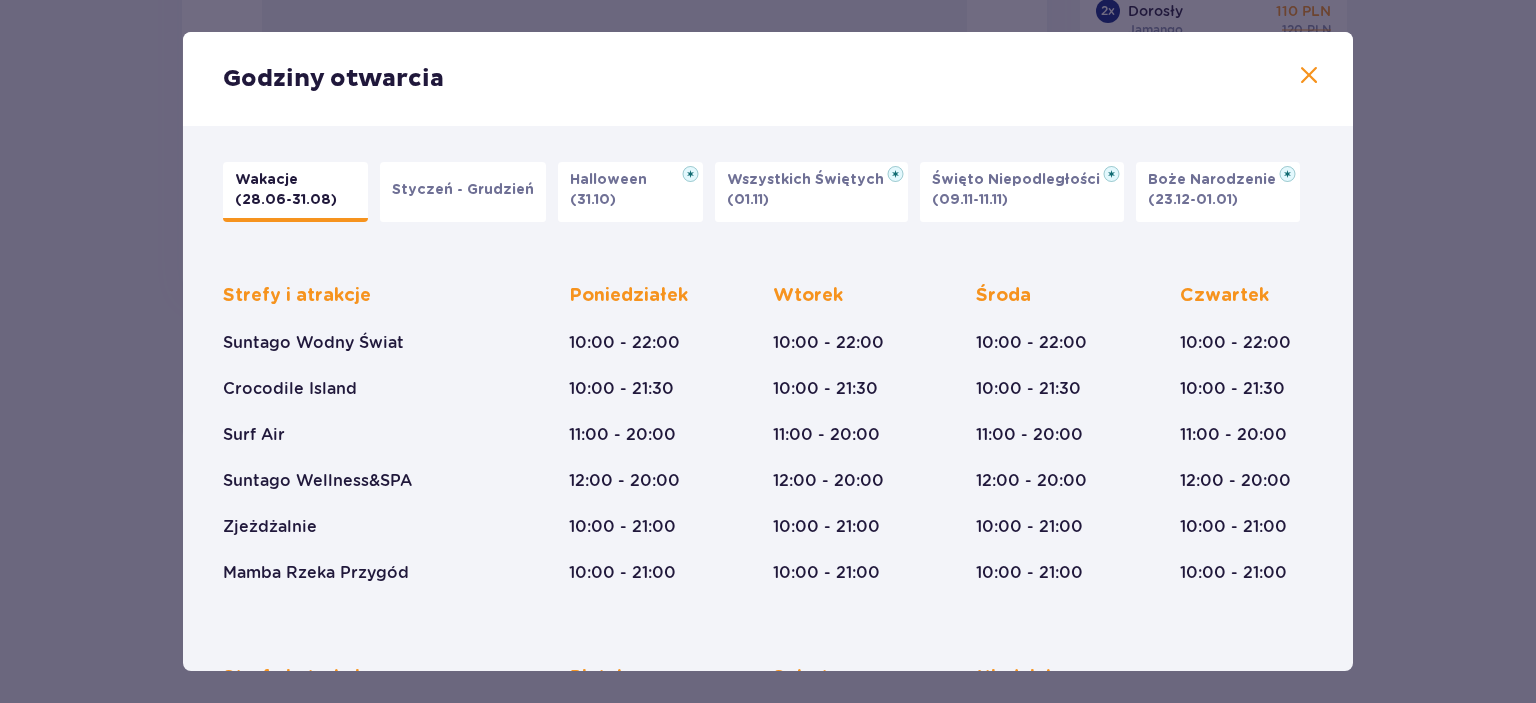 click at bounding box center (1309, 76) 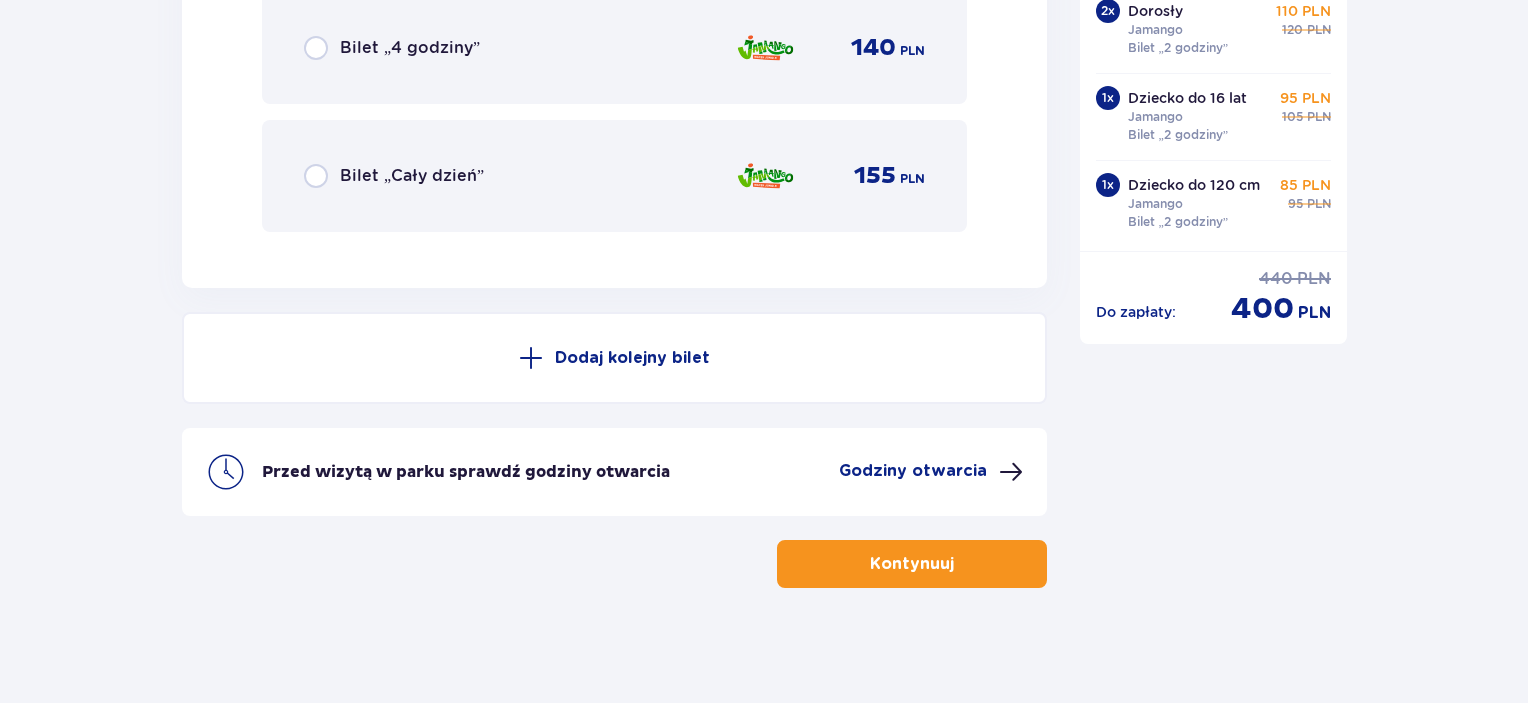 click on "Kontynuuj" at bounding box center (912, 564) 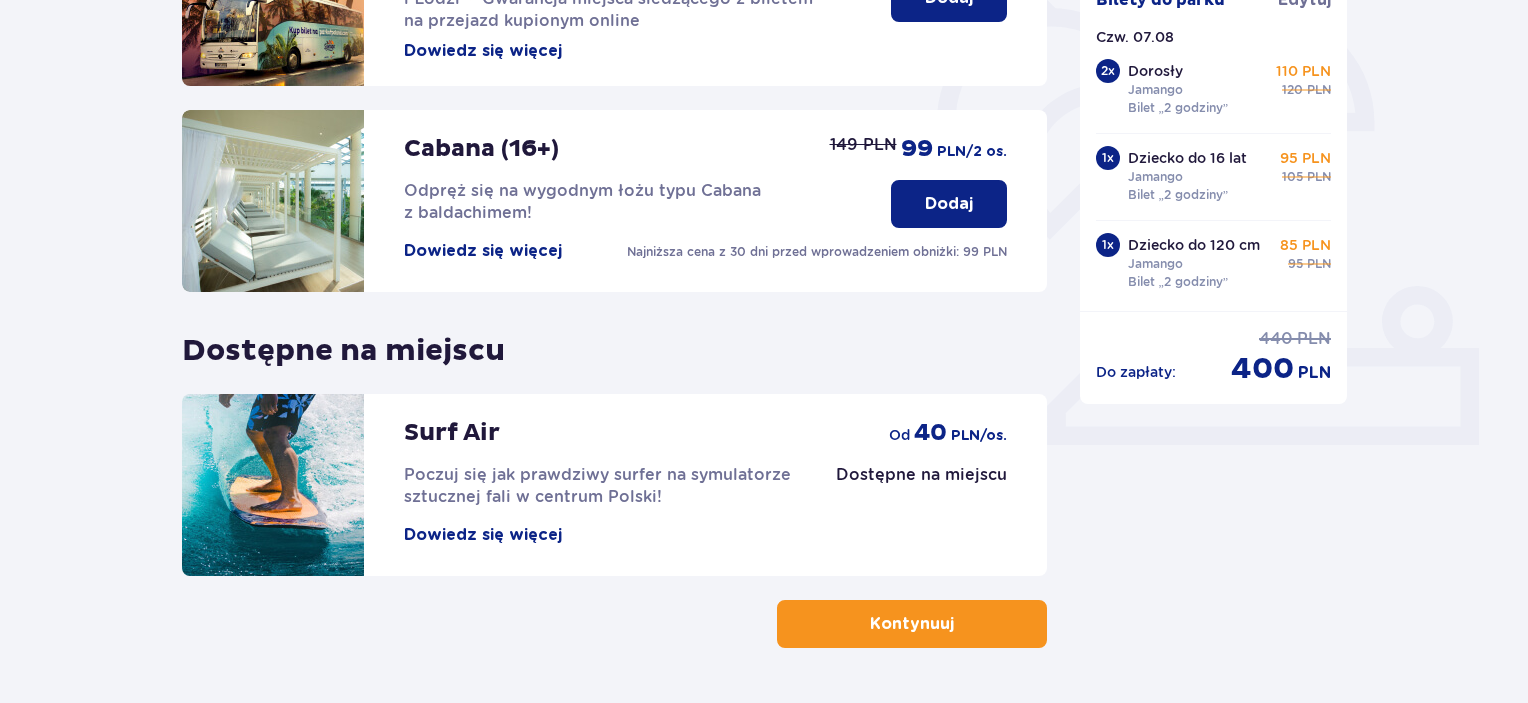 scroll, scrollTop: 552, scrollLeft: 0, axis: vertical 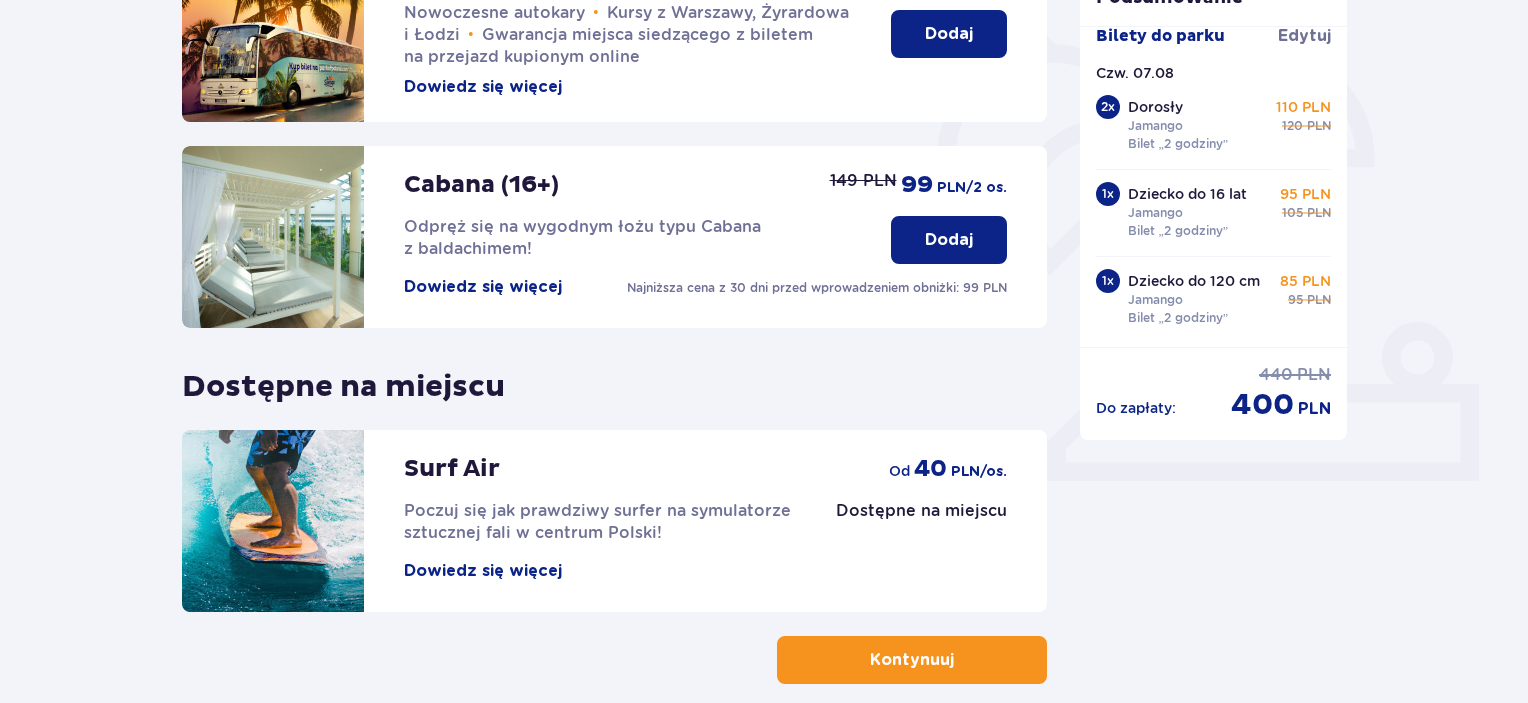 click on "Kontynuuj" at bounding box center [912, 660] 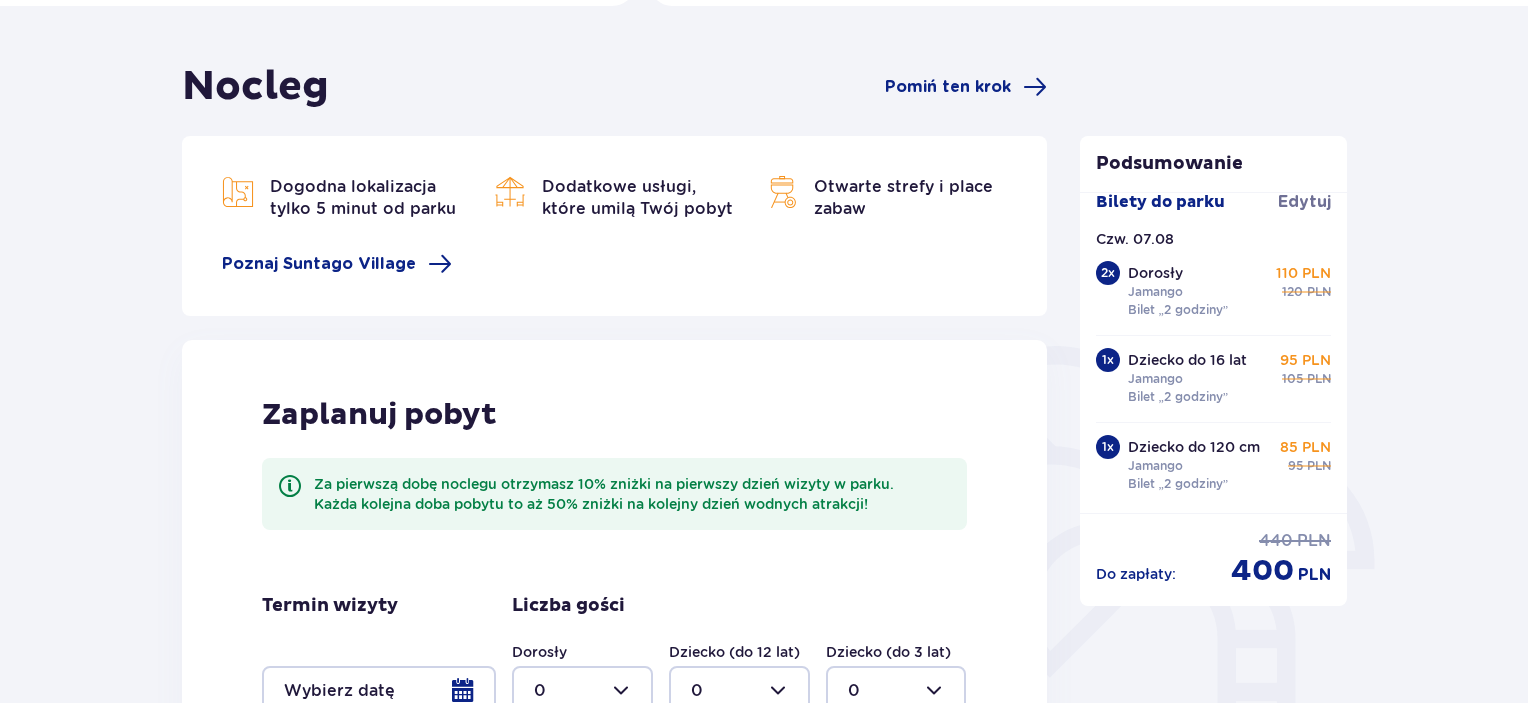 scroll, scrollTop: 499, scrollLeft: 0, axis: vertical 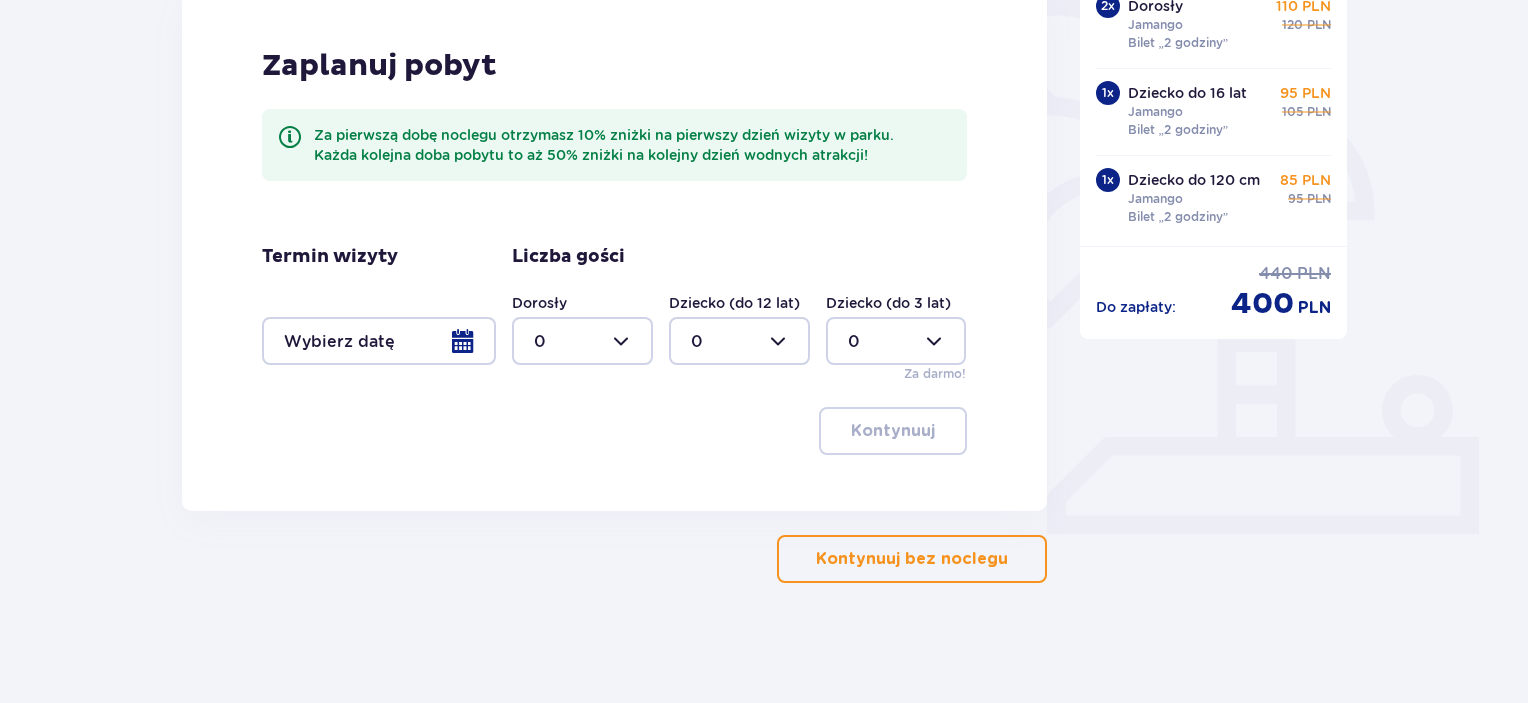 click on "Kontynuuj bez noclegu" at bounding box center (912, 559) 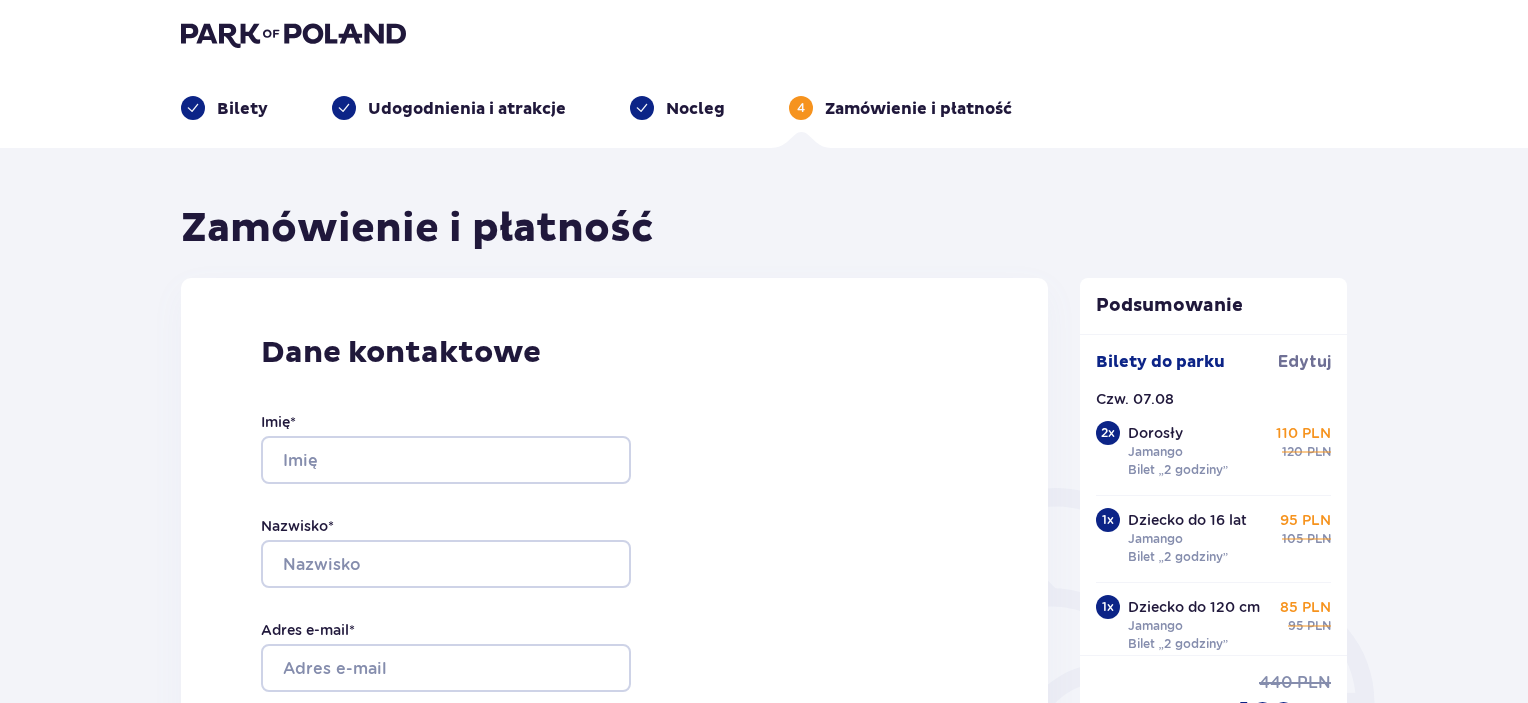 scroll, scrollTop: 0, scrollLeft: 0, axis: both 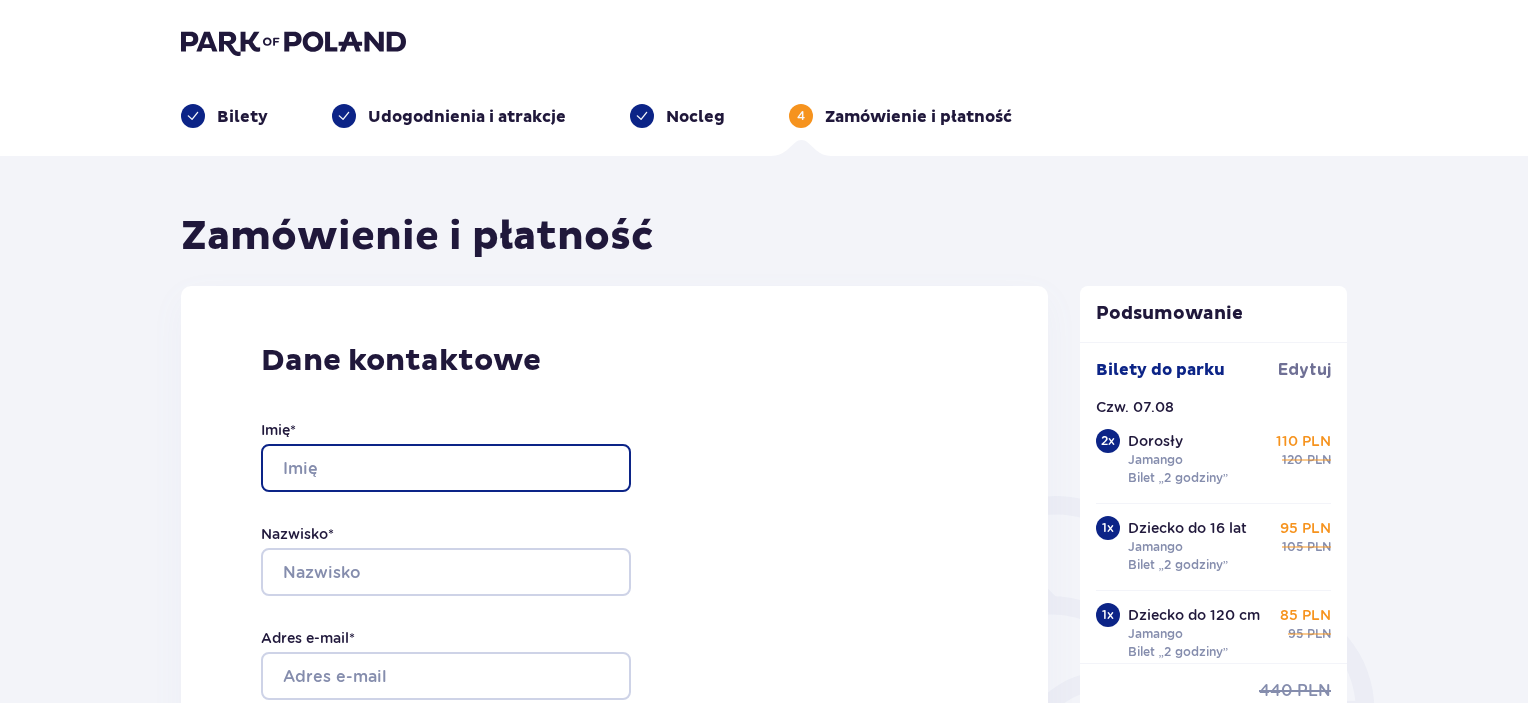 click on "Imię *" at bounding box center [446, 468] 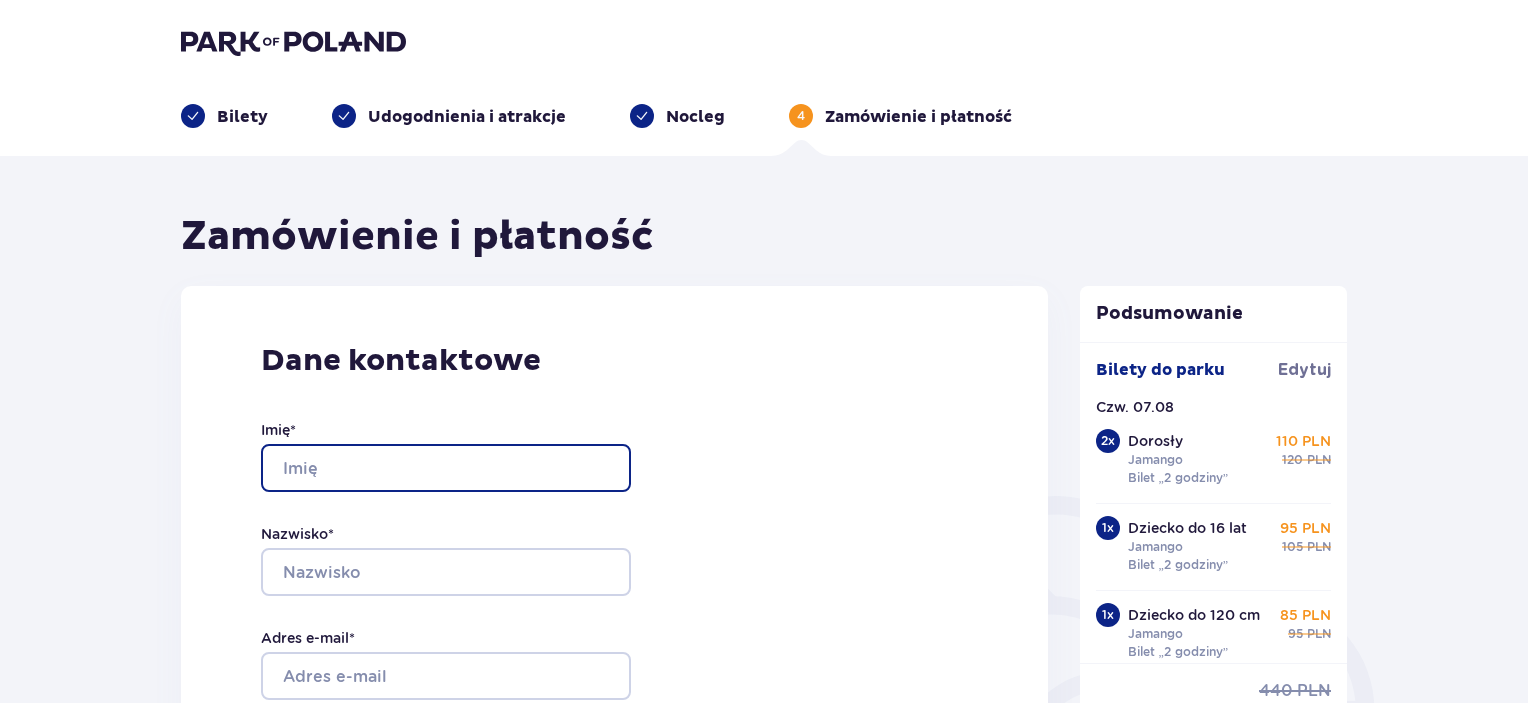 type on "Magdalena" 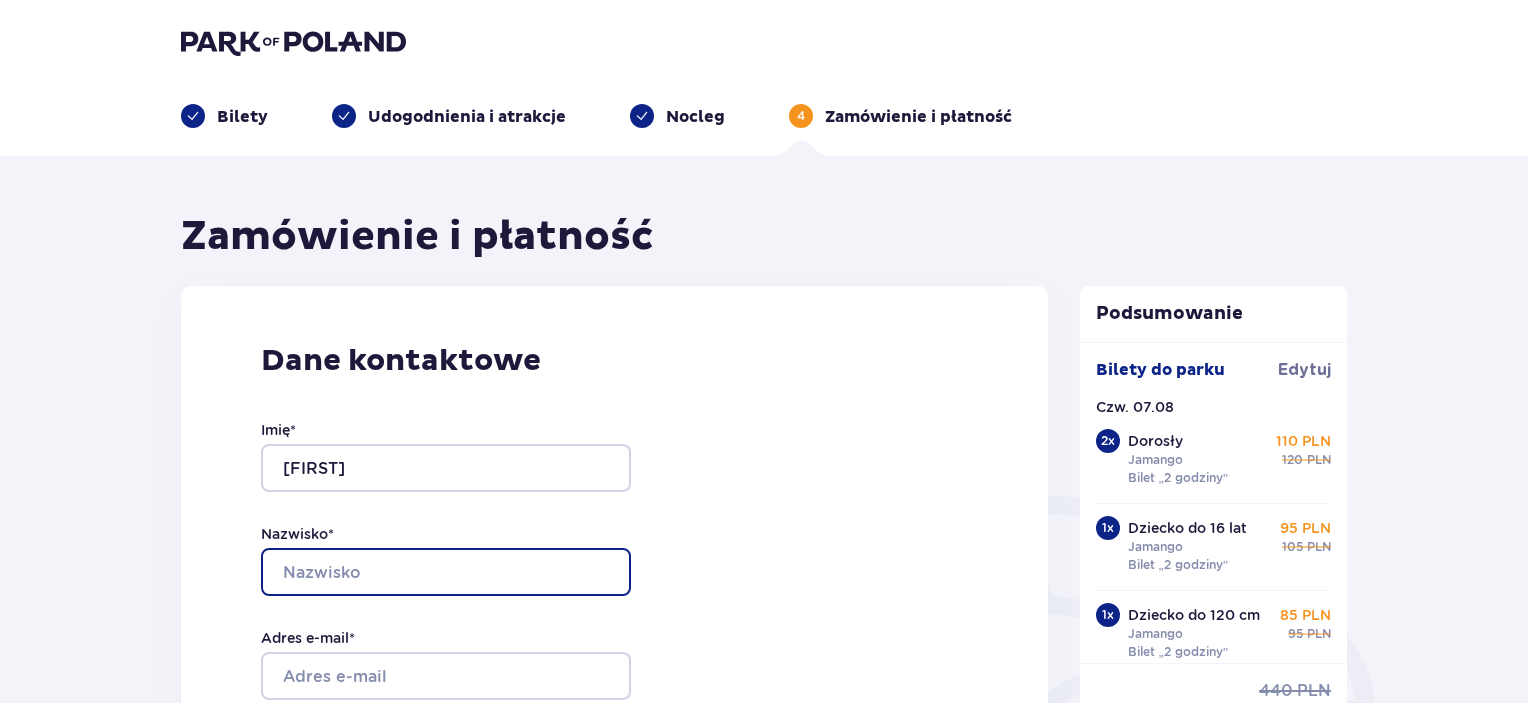 type on "Kopańska" 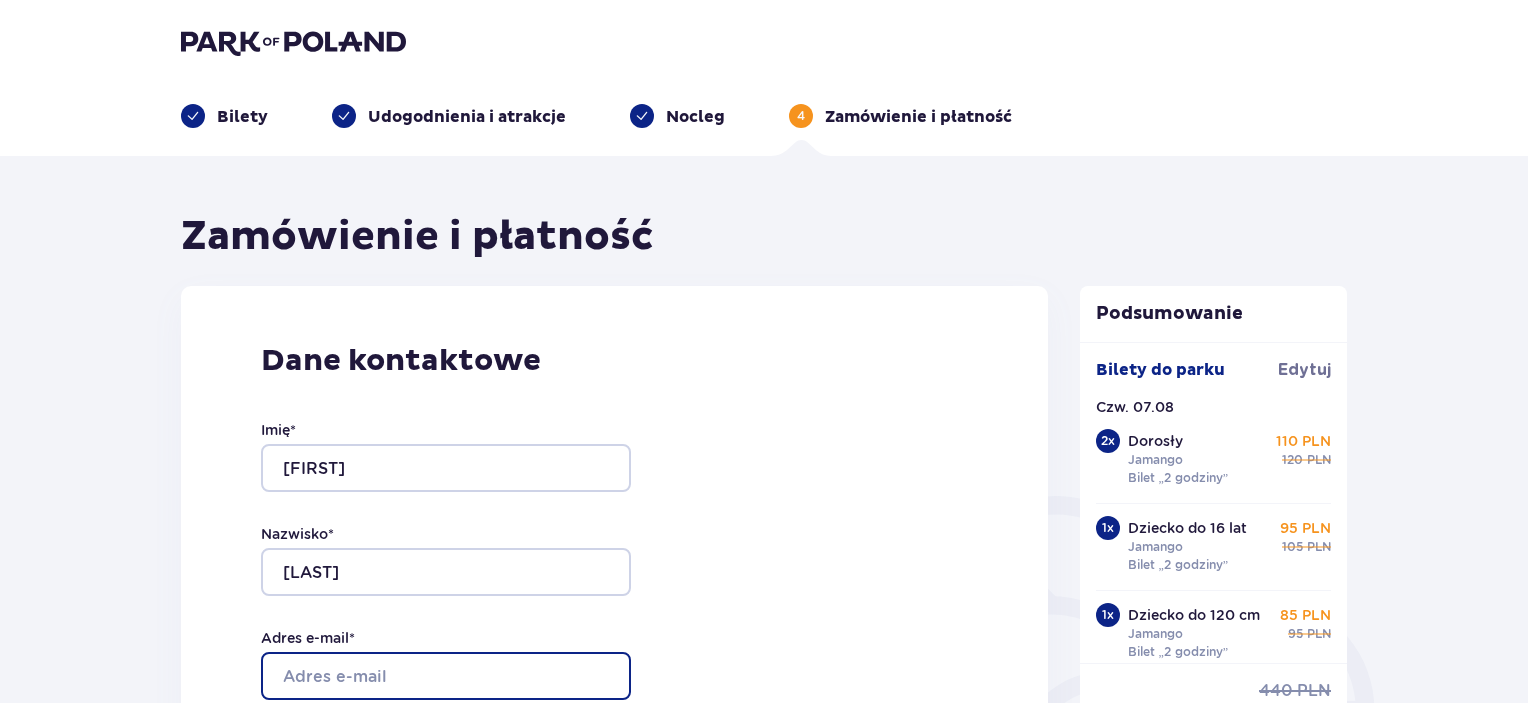 type on "[EMAIL]" 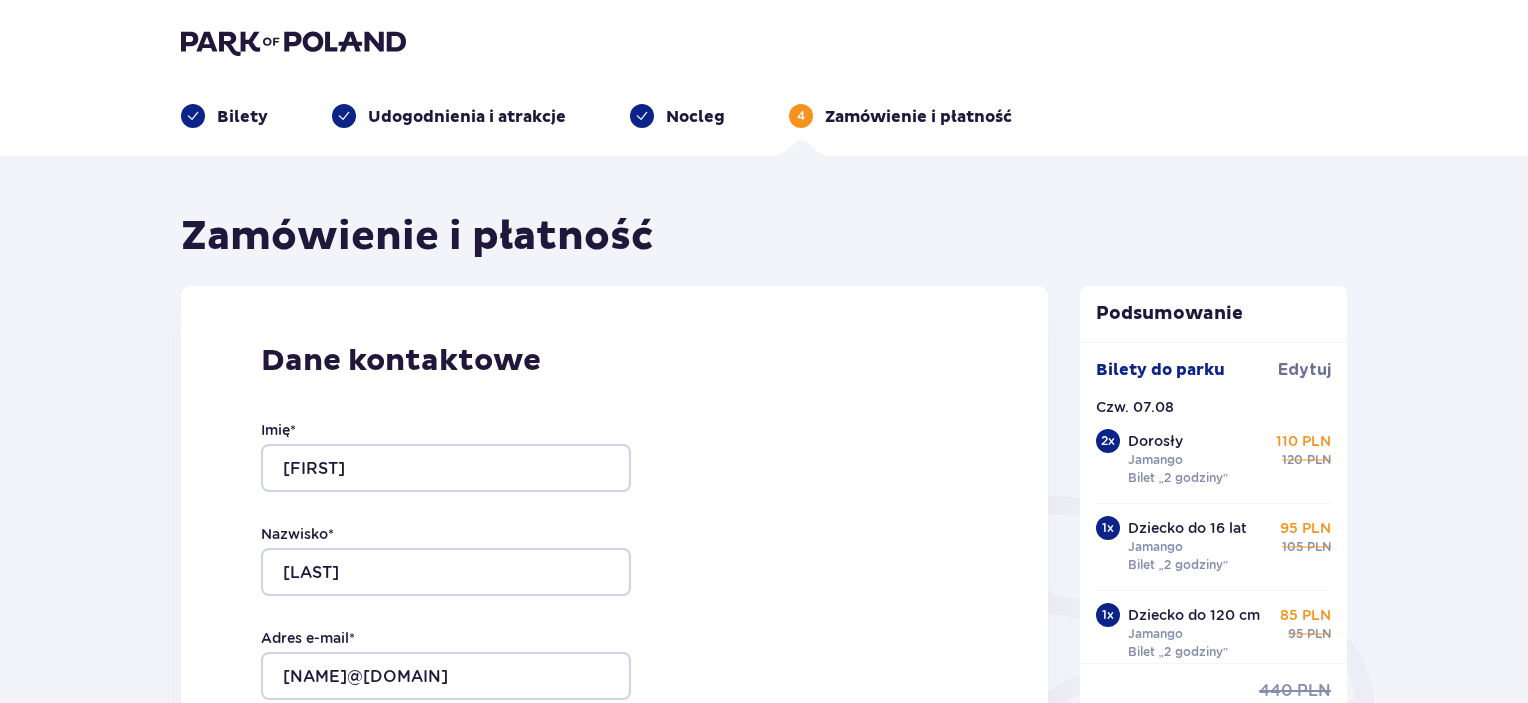 type on "[EMAIL]" 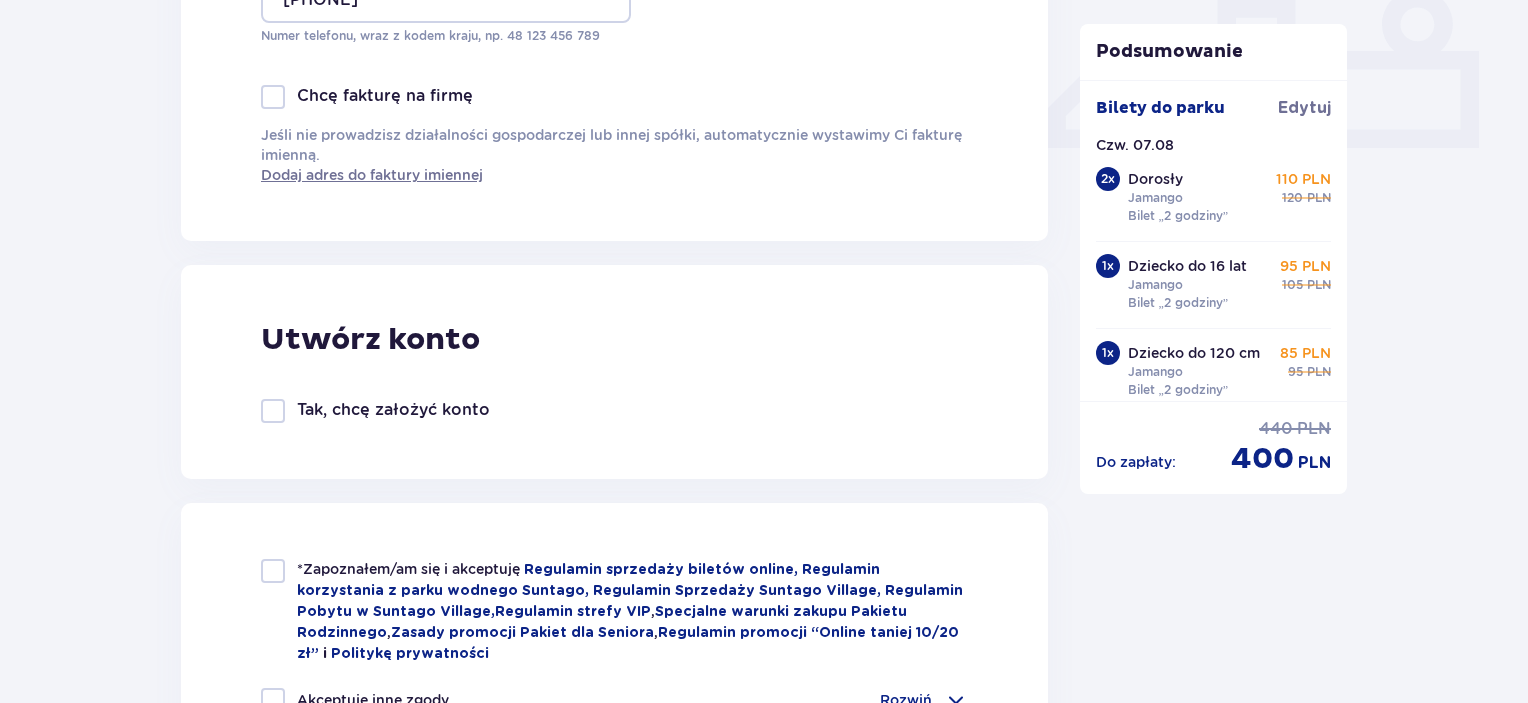 scroll, scrollTop: 1000, scrollLeft: 0, axis: vertical 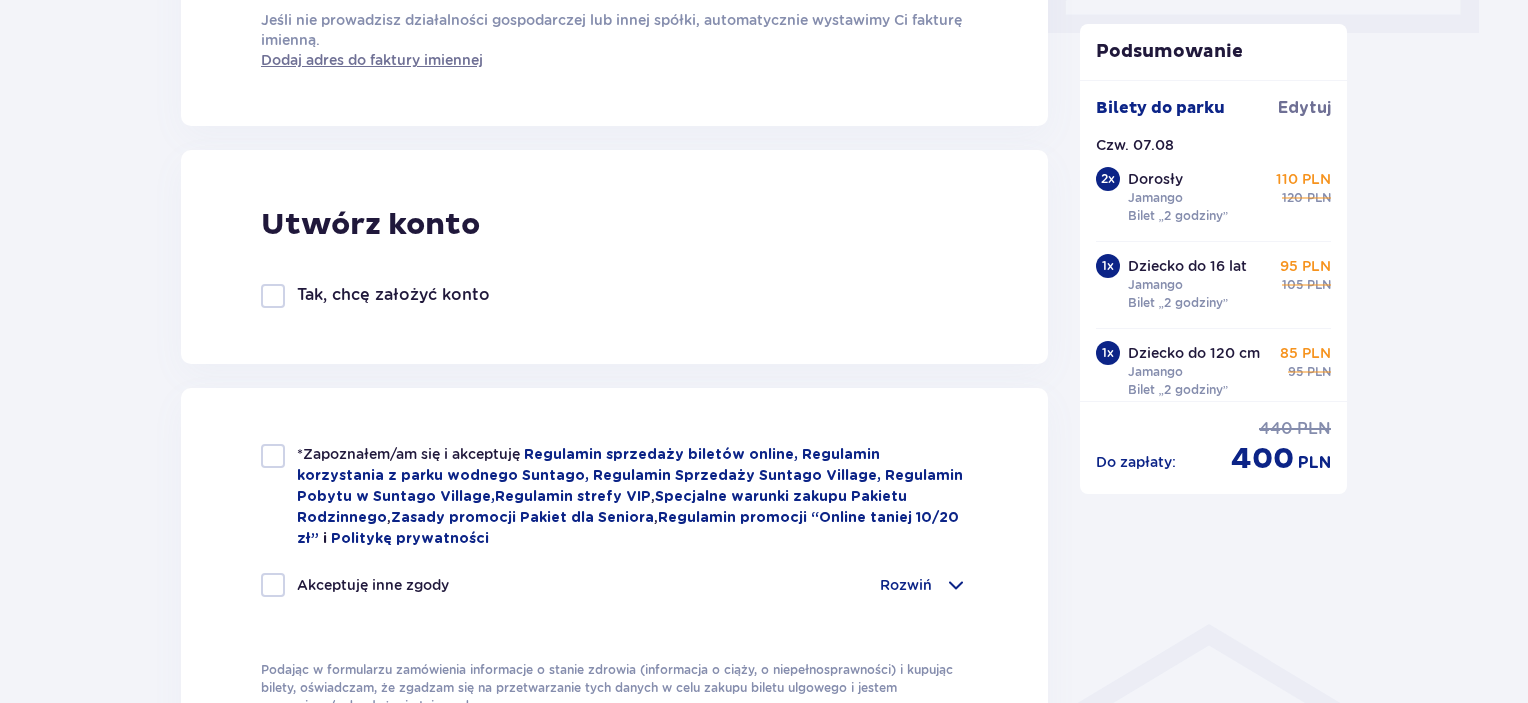 click at bounding box center [273, 456] 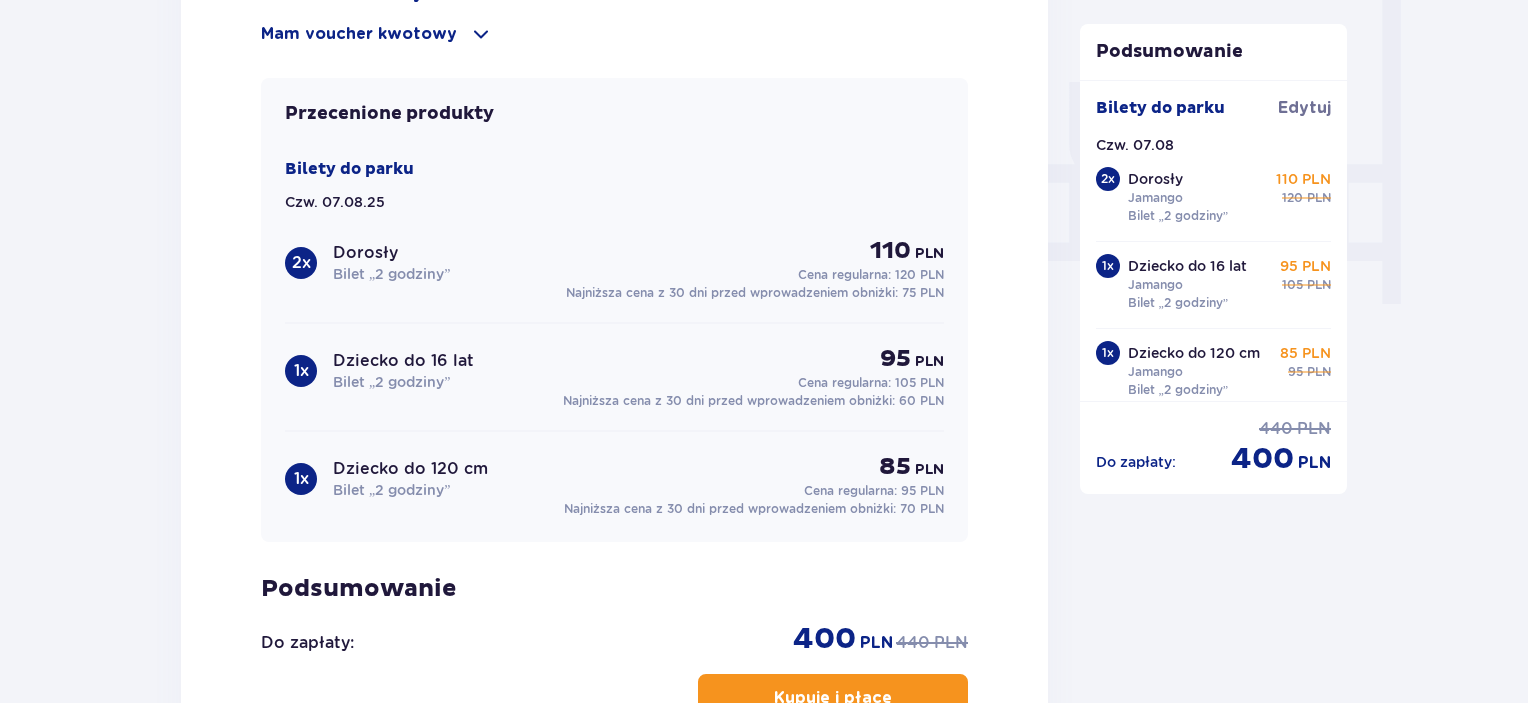 scroll, scrollTop: 2060, scrollLeft: 0, axis: vertical 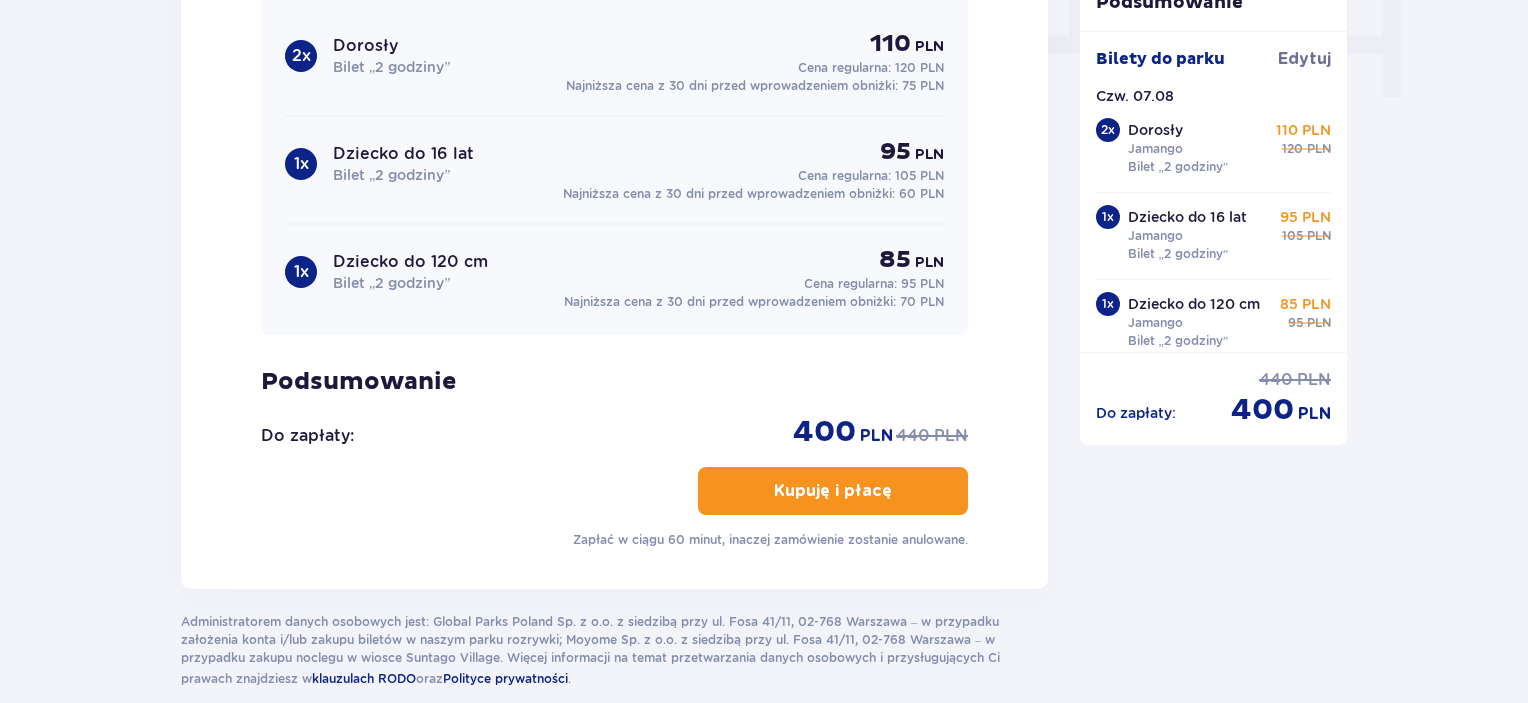 click on "Kupuję i płacę" at bounding box center [833, 491] 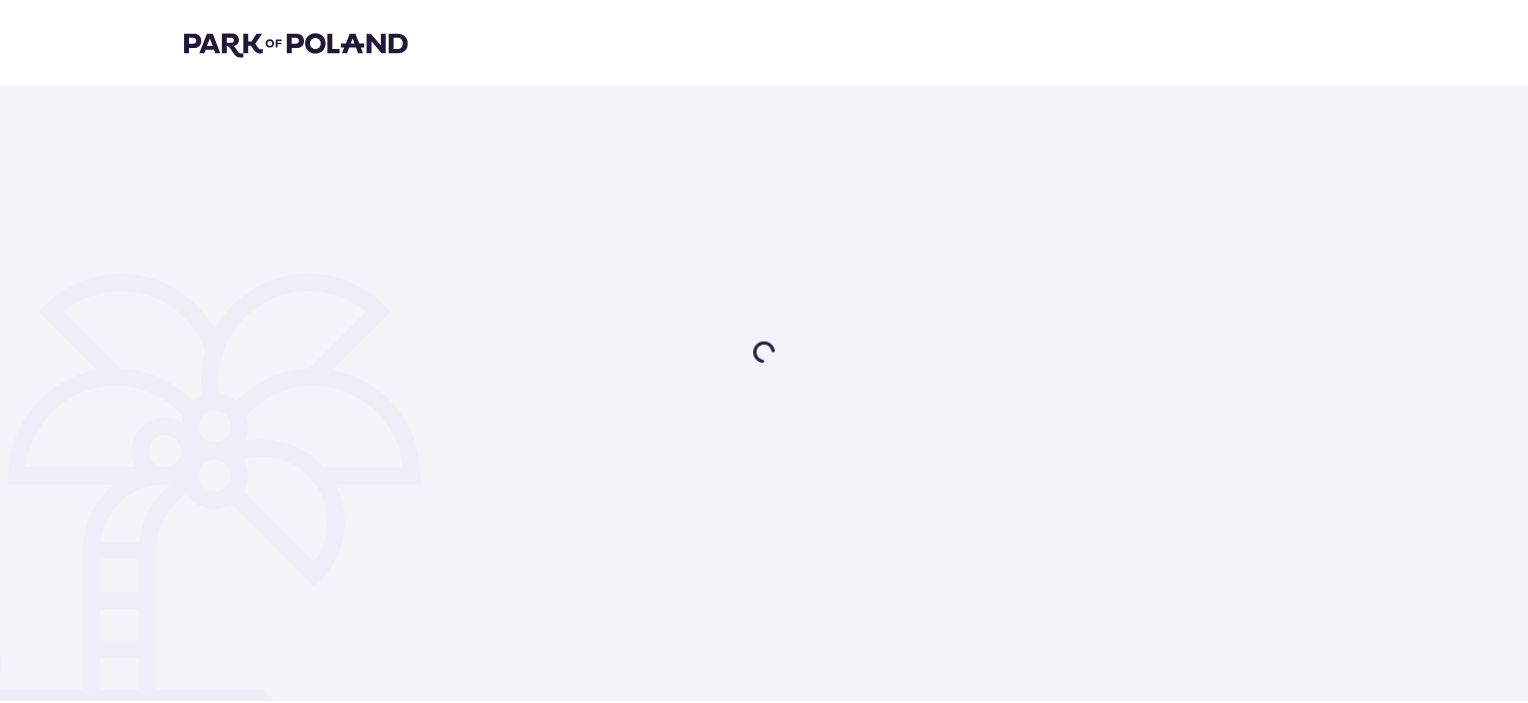 scroll, scrollTop: 0, scrollLeft: 0, axis: both 